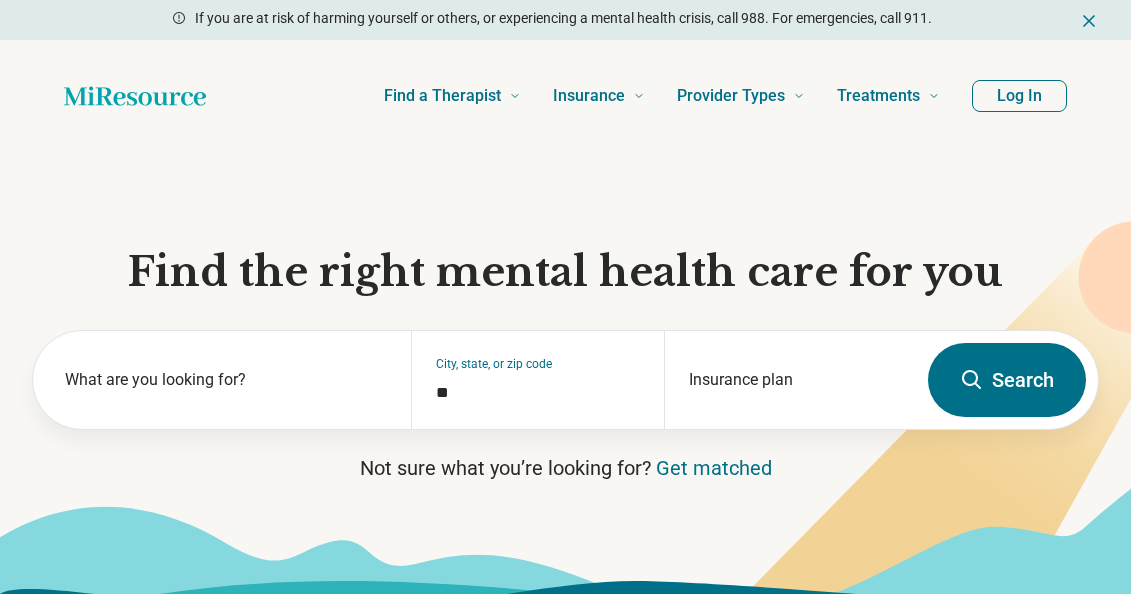 scroll, scrollTop: 0, scrollLeft: 0, axis: both 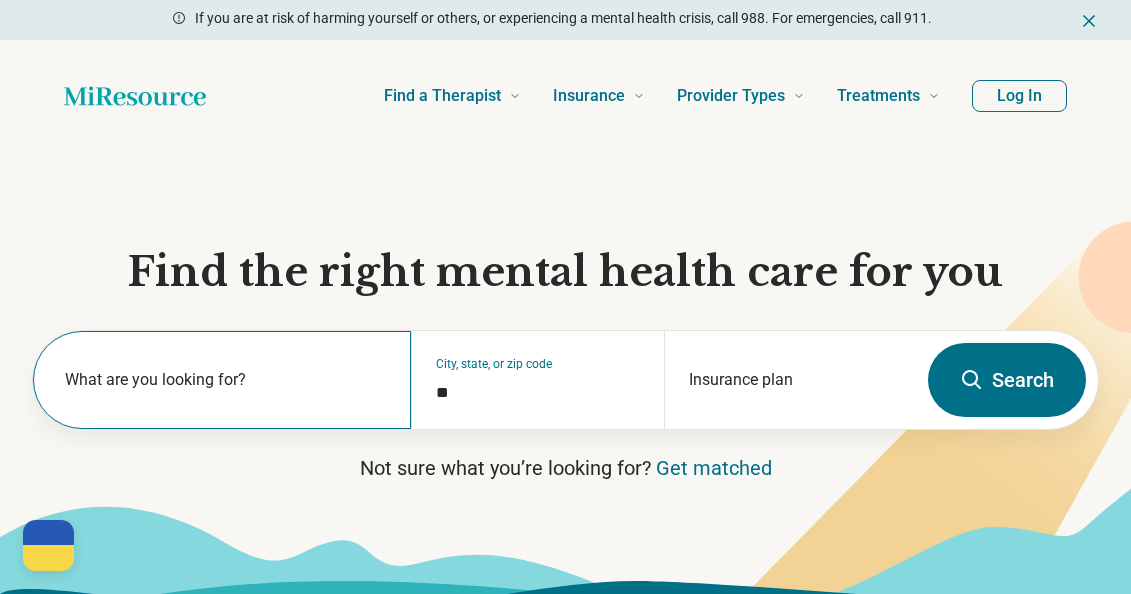 click on "What are you looking for?" at bounding box center [222, 380] 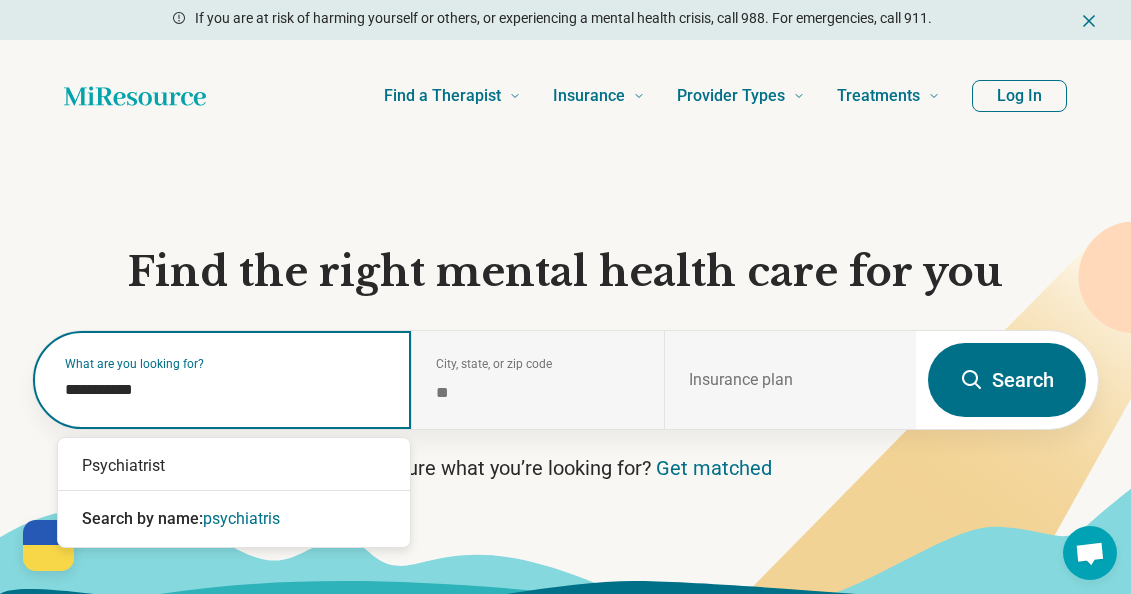 type on "**********" 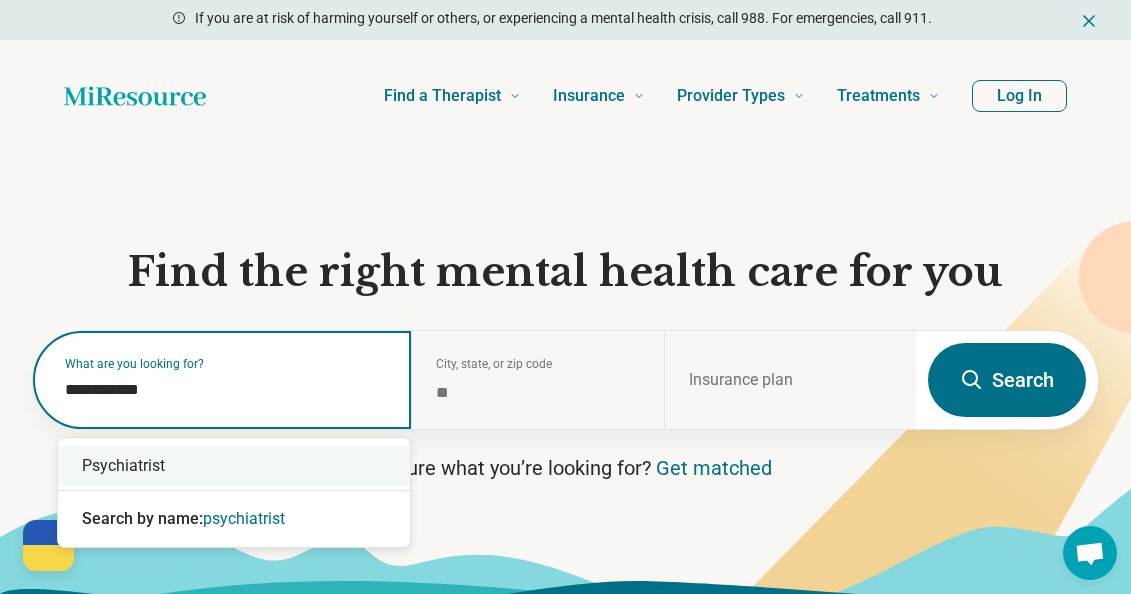click on "Psychiatrist" at bounding box center [234, 466] 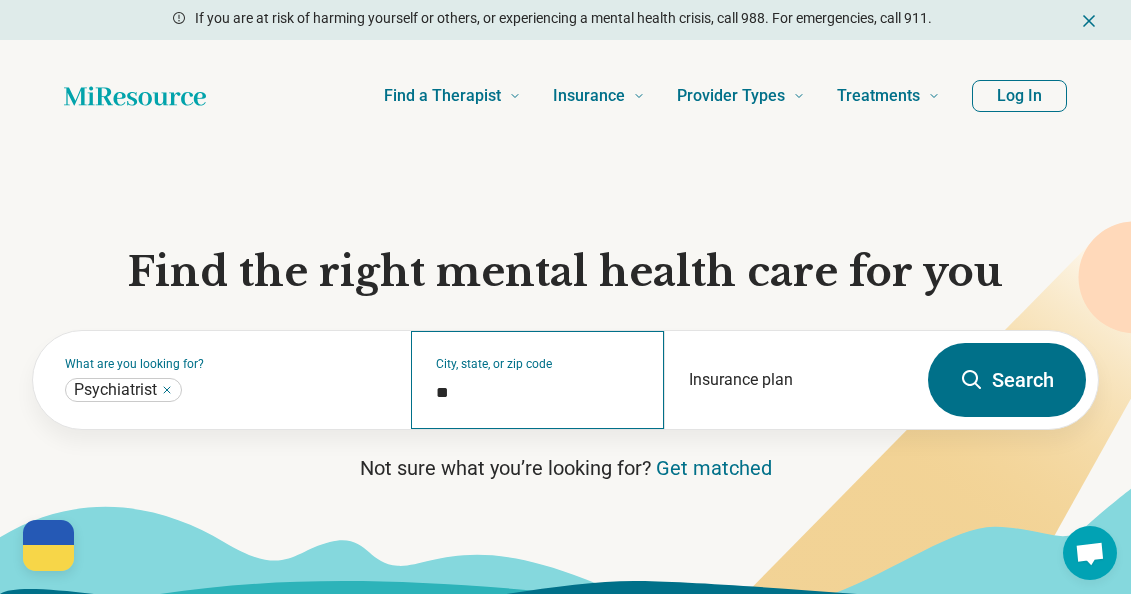click on "City, state, or zip code *" at bounding box center (537, 380) 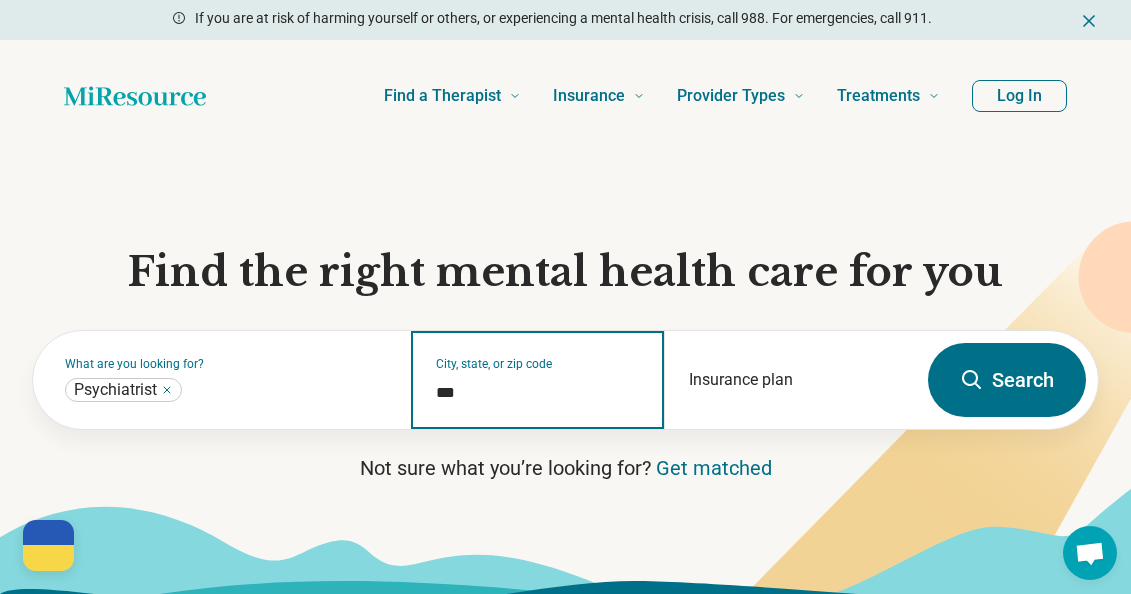 type on "*" 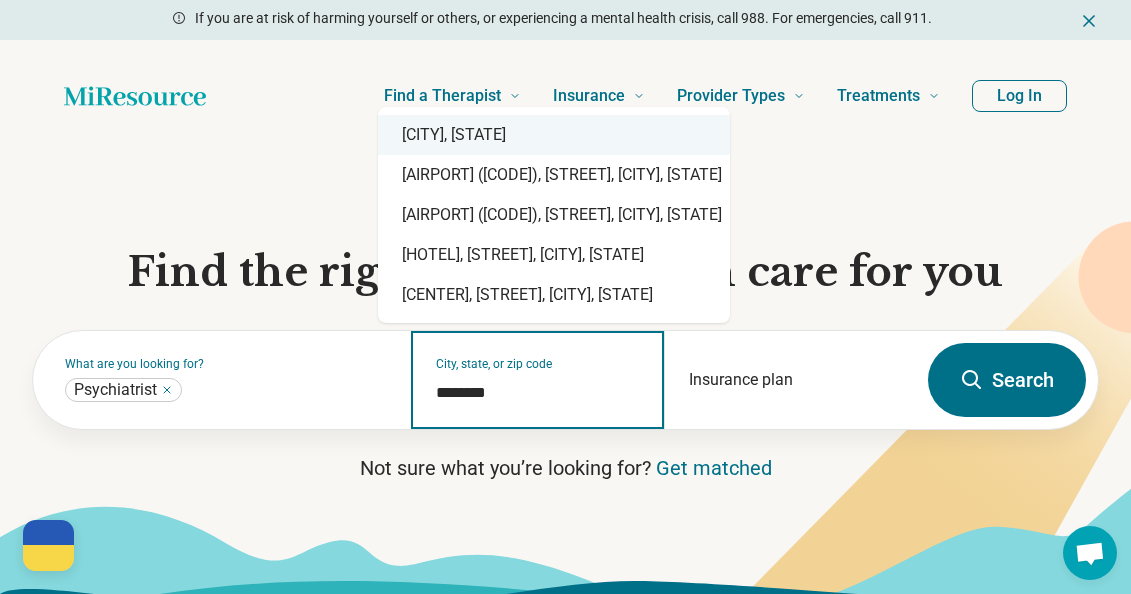 click on "[CITY], [STATE]" at bounding box center (554, 135) 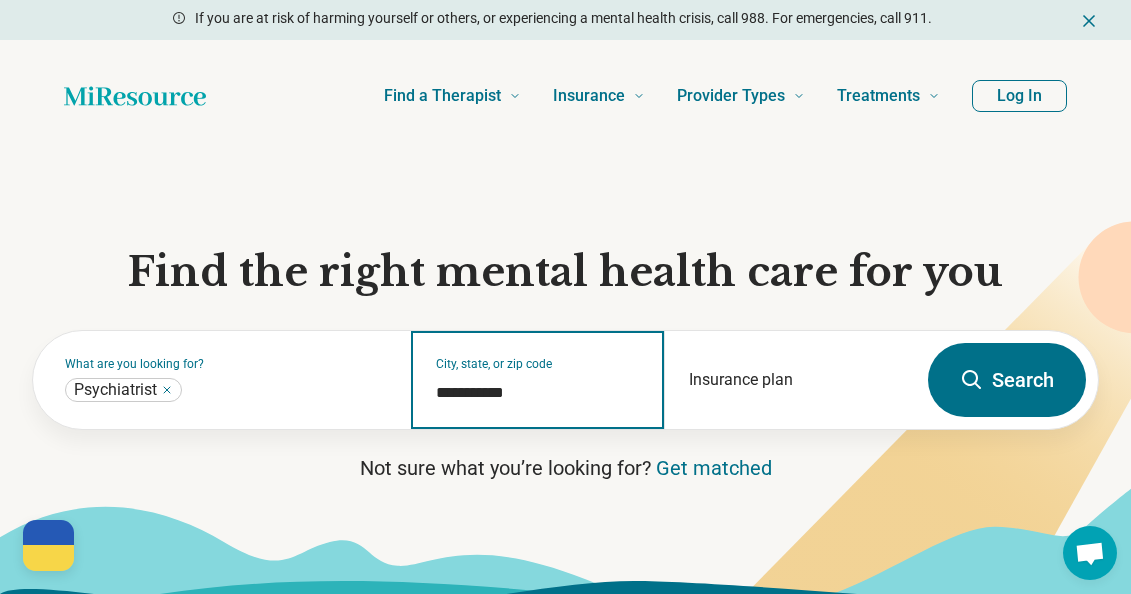 click on "**********" at bounding box center (537, 393) 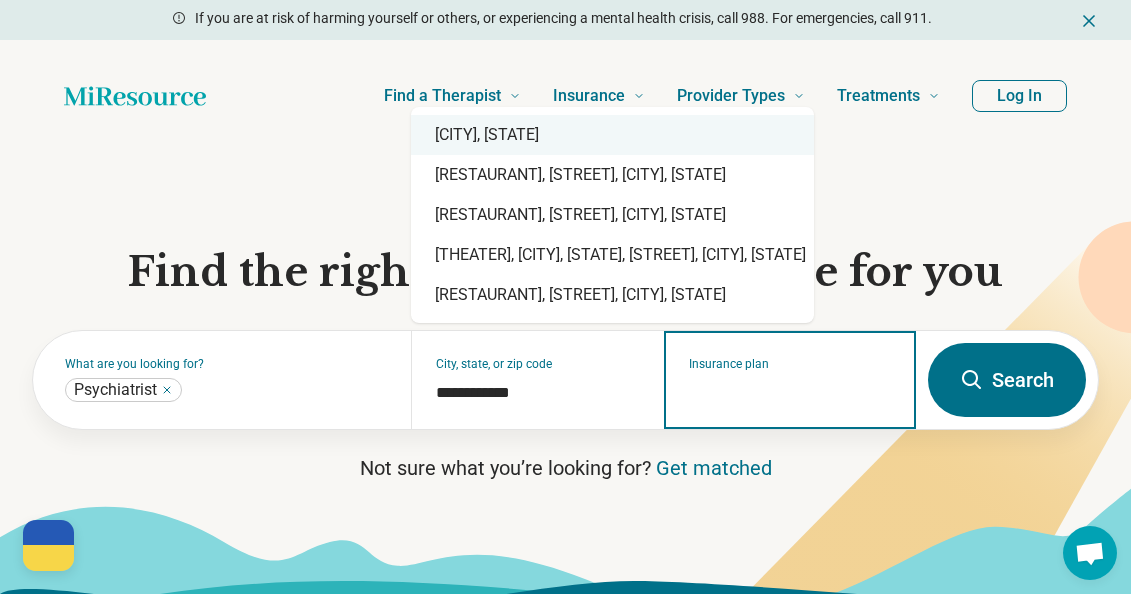 type on "**********" 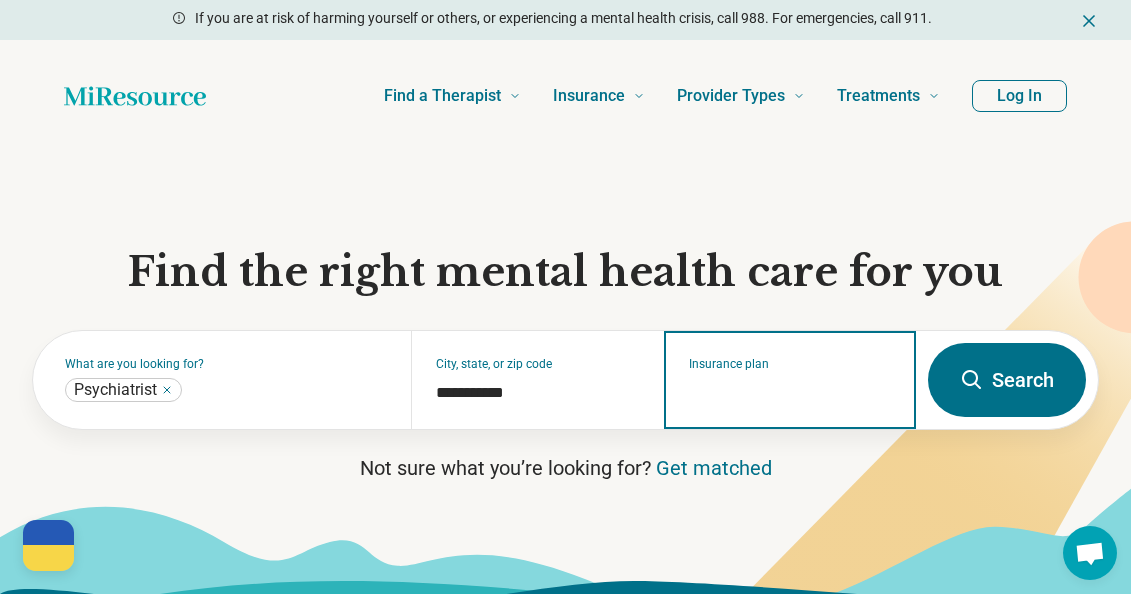 click on "Insurance plan" at bounding box center [790, 393] 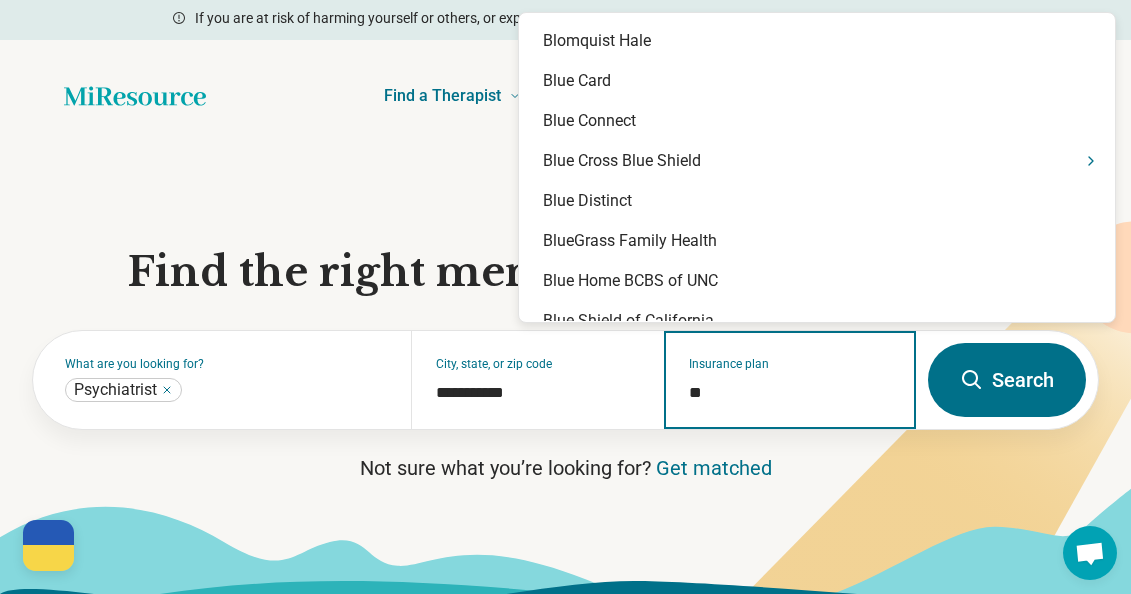 type on "***" 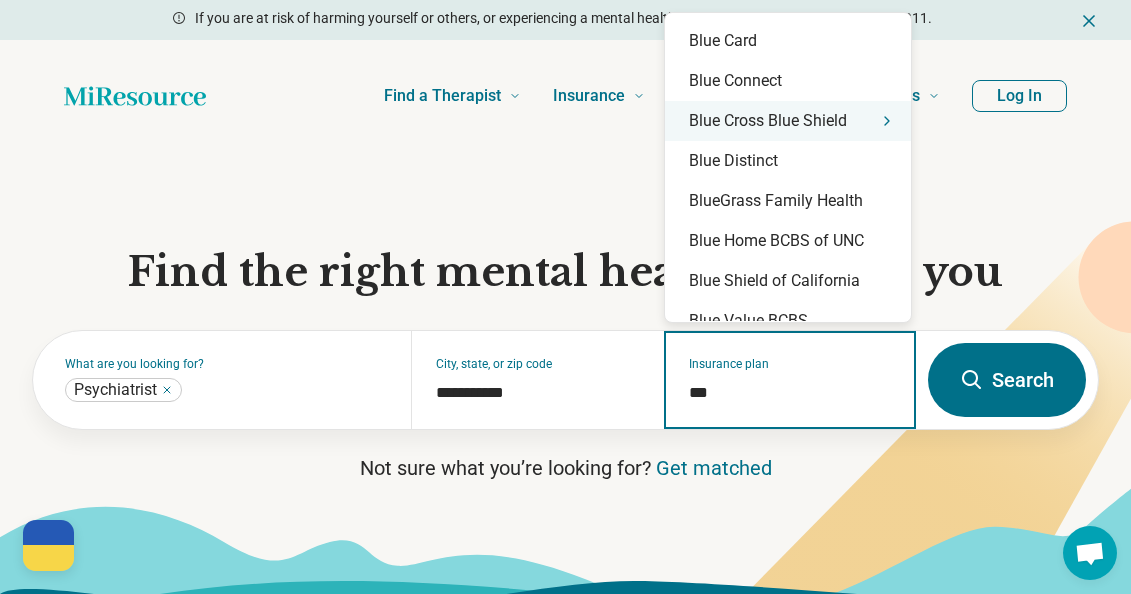 click on "Blue Cross Blue Shield" at bounding box center [788, 121] 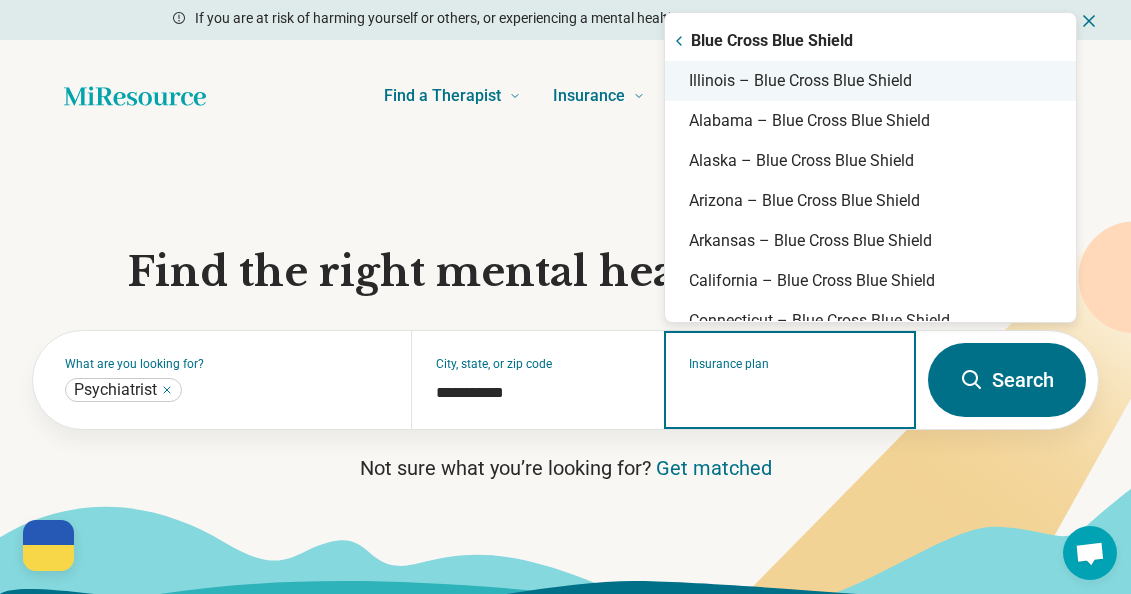 click on "Illinois – Blue Cross Blue Shield" at bounding box center (870, 81) 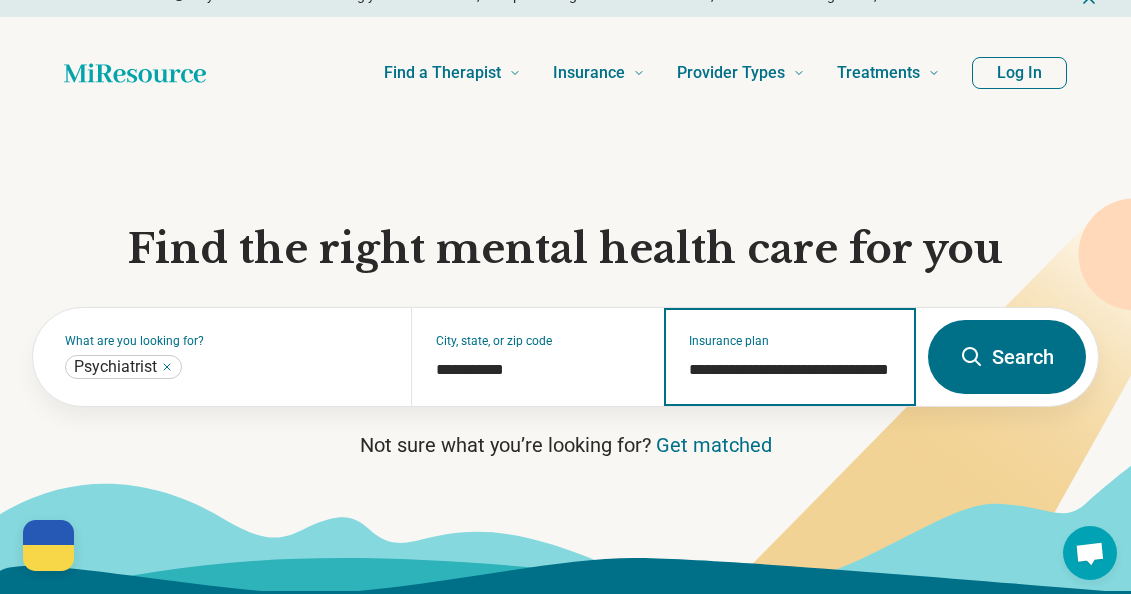 scroll, scrollTop: 40, scrollLeft: 0, axis: vertical 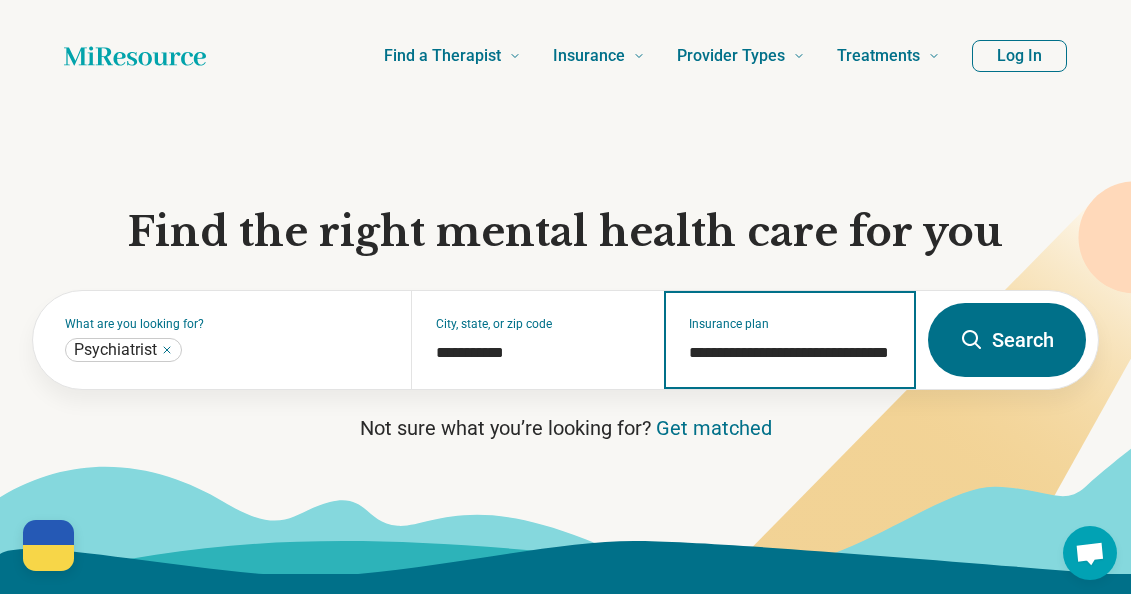 click on "**********" at bounding box center [790, 353] 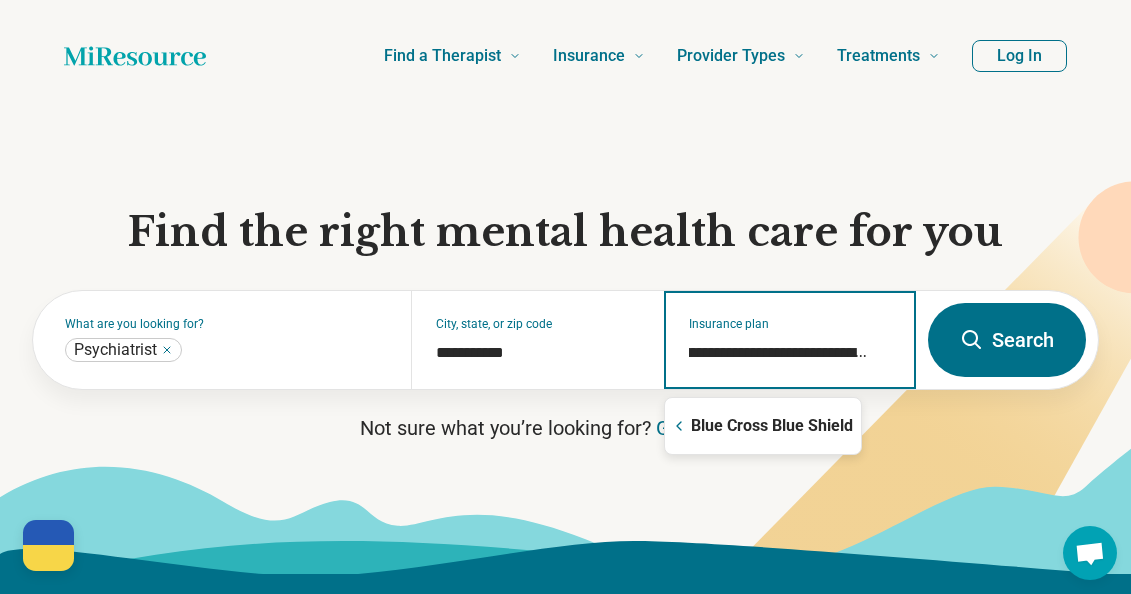 scroll, scrollTop: 0, scrollLeft: 55, axis: horizontal 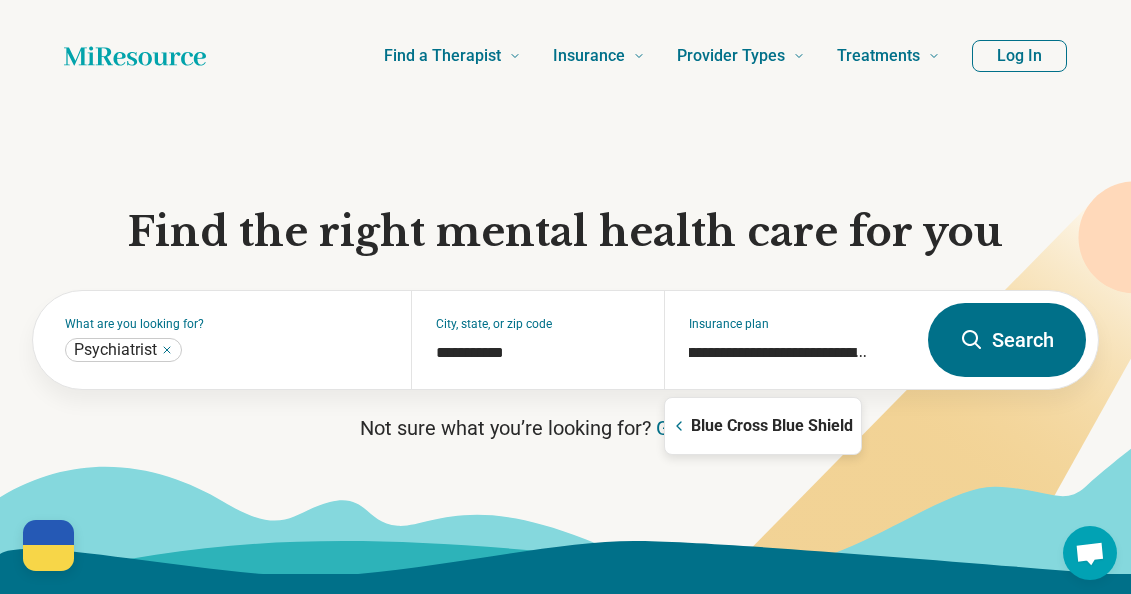 type on "**********" 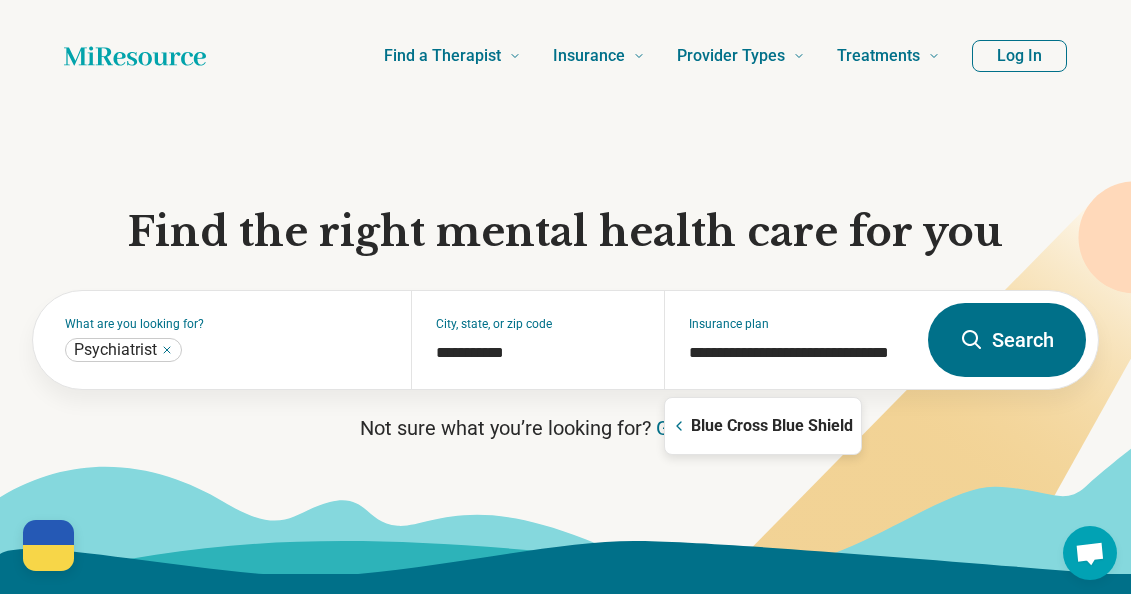 scroll, scrollTop: 0, scrollLeft: 0, axis: both 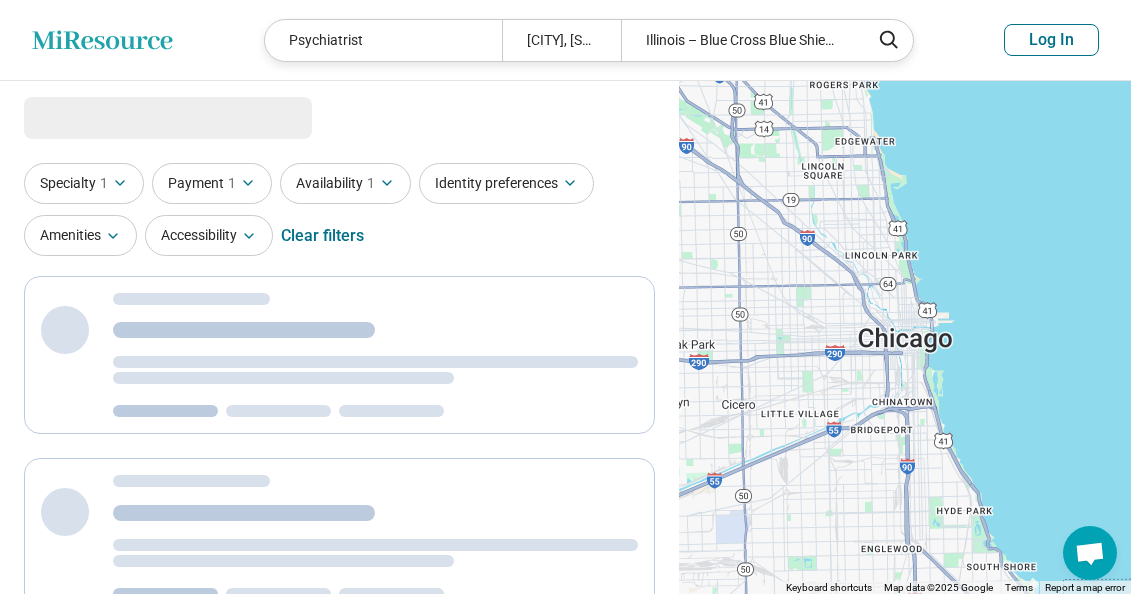 select on "***" 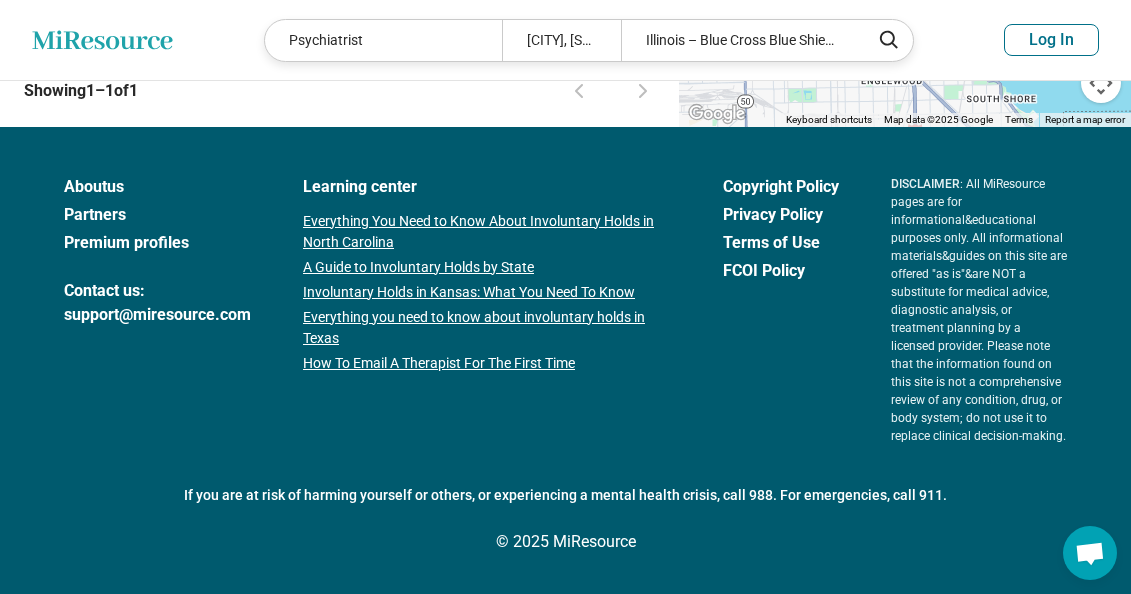 scroll, scrollTop: 2911, scrollLeft: 0, axis: vertical 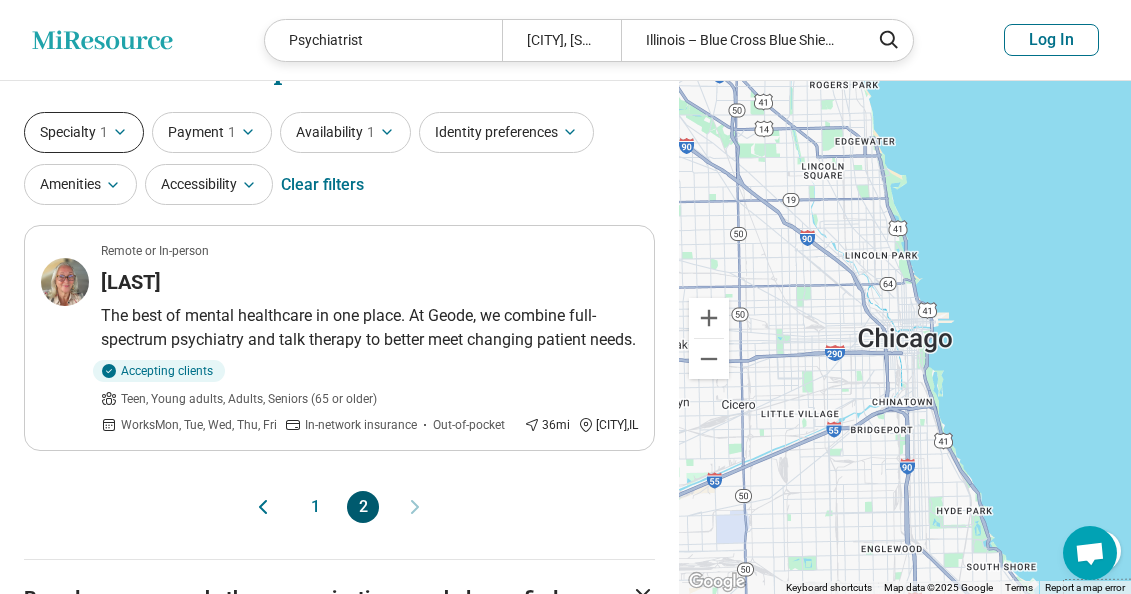 click on "Specialty 1" at bounding box center [84, 132] 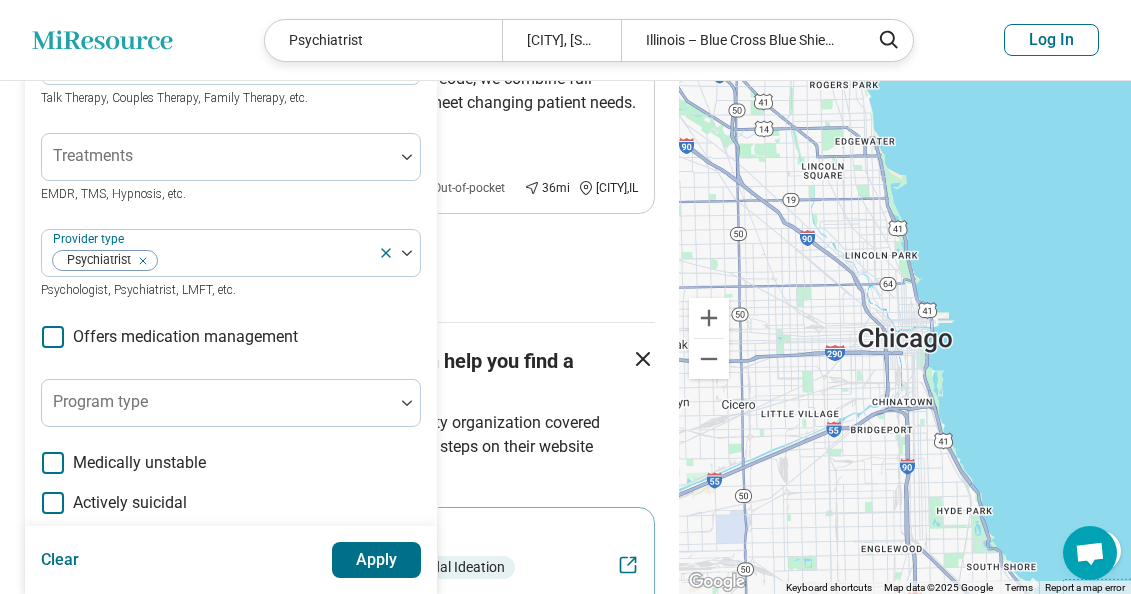 scroll, scrollTop: 300, scrollLeft: 0, axis: vertical 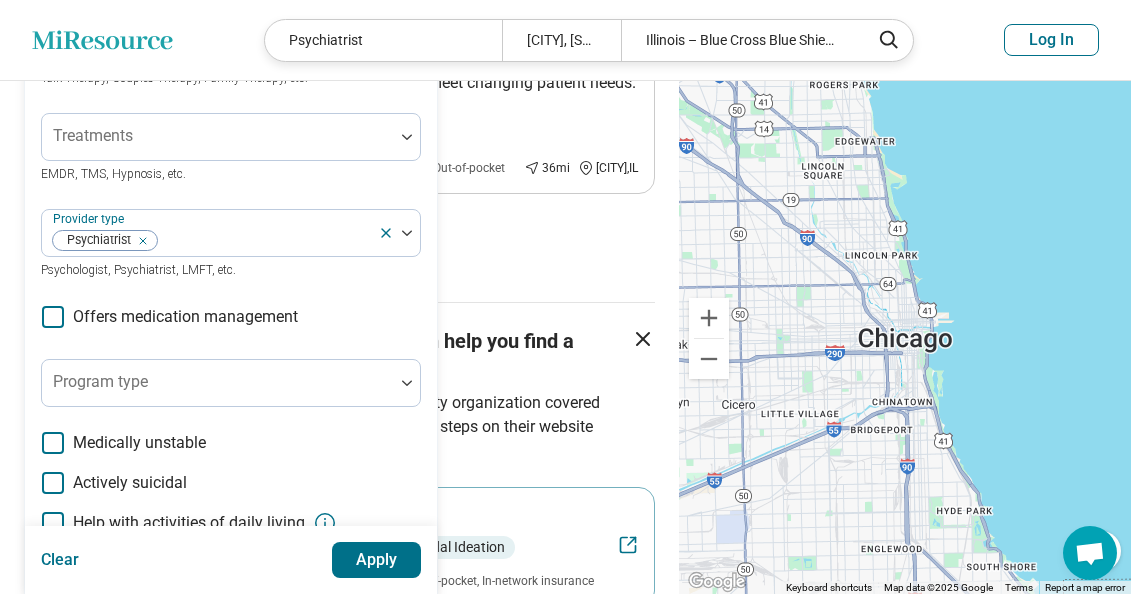 click 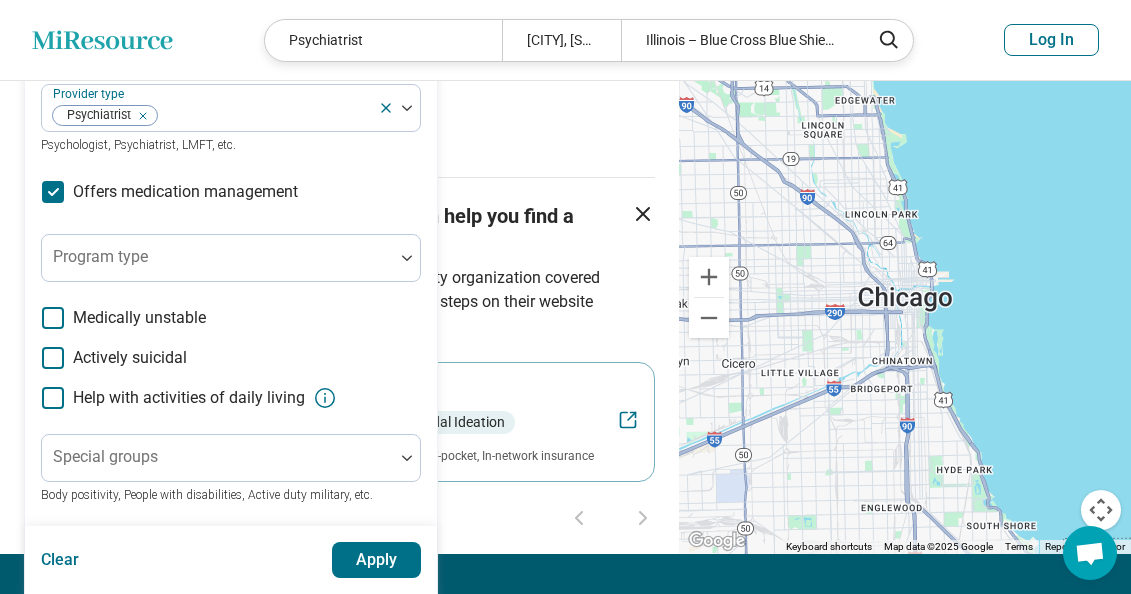 scroll, scrollTop: 455, scrollLeft: 0, axis: vertical 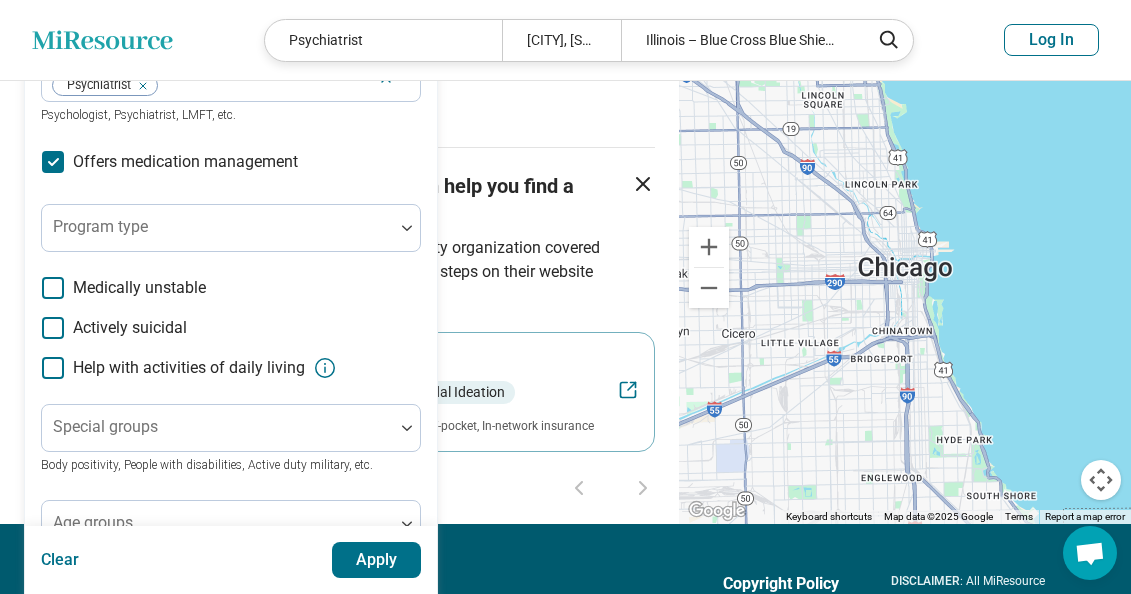 click on "Apply" at bounding box center [377, 560] 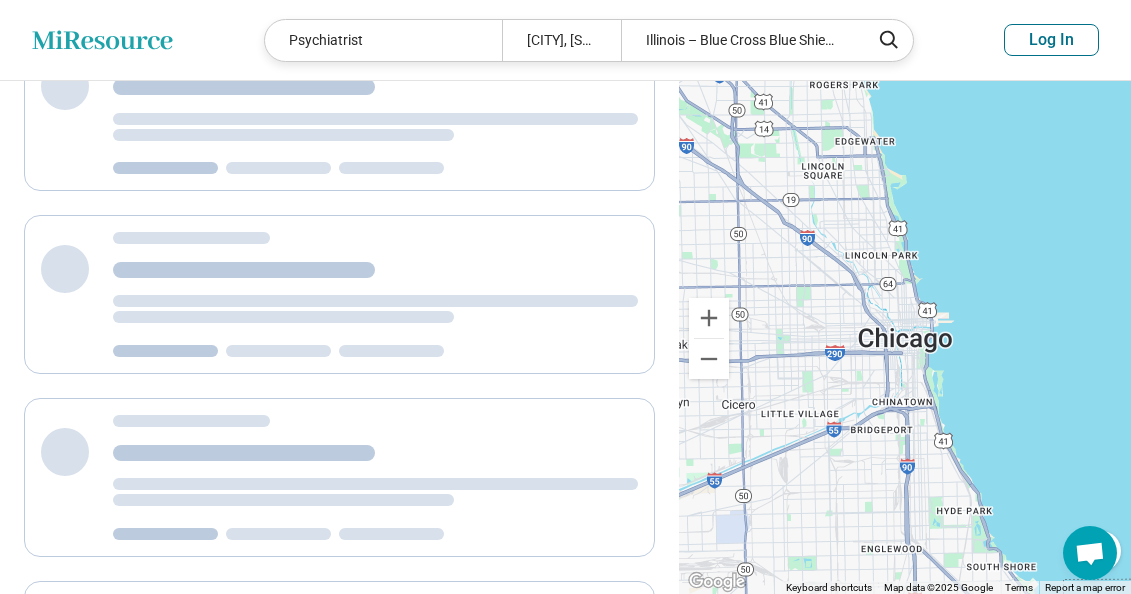 scroll, scrollTop: 289, scrollLeft: 0, axis: vertical 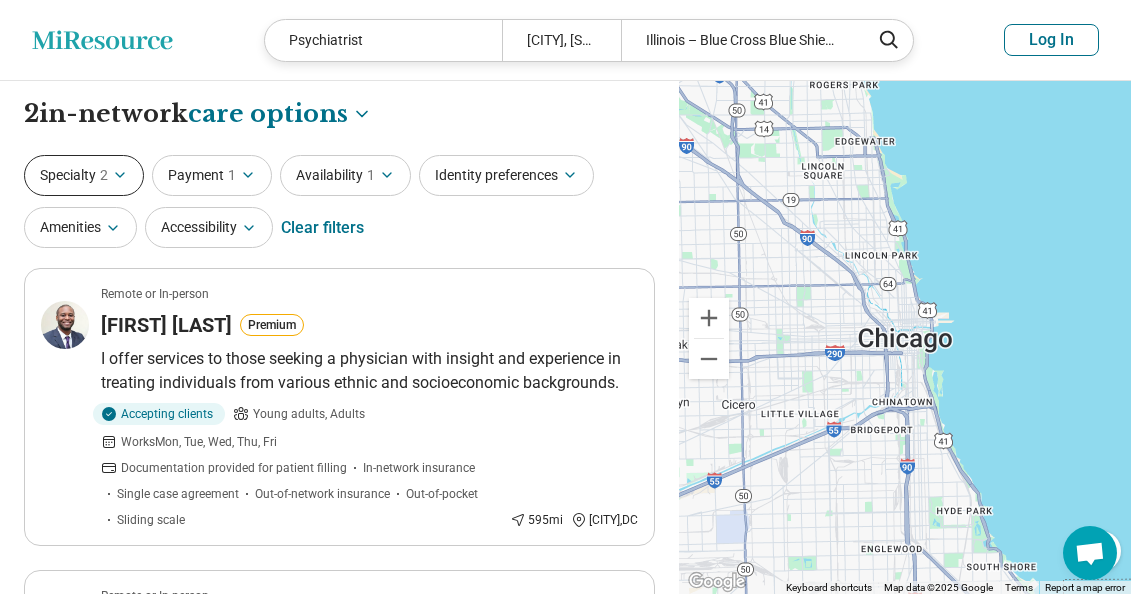 click on "Specialty 2" at bounding box center [84, 175] 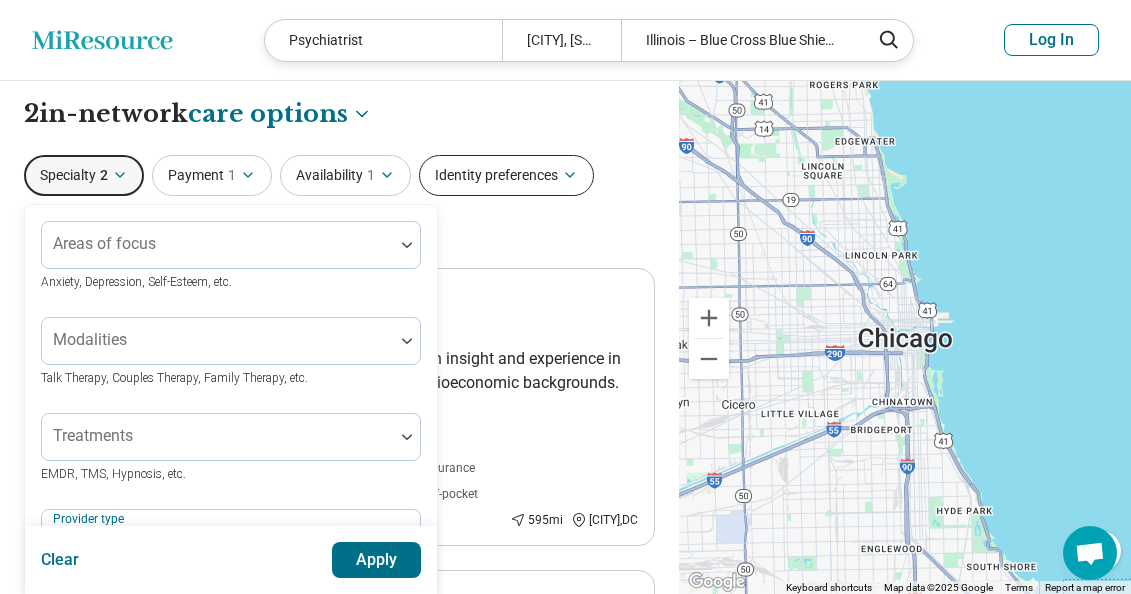 click on "Identity preferences" at bounding box center (506, 175) 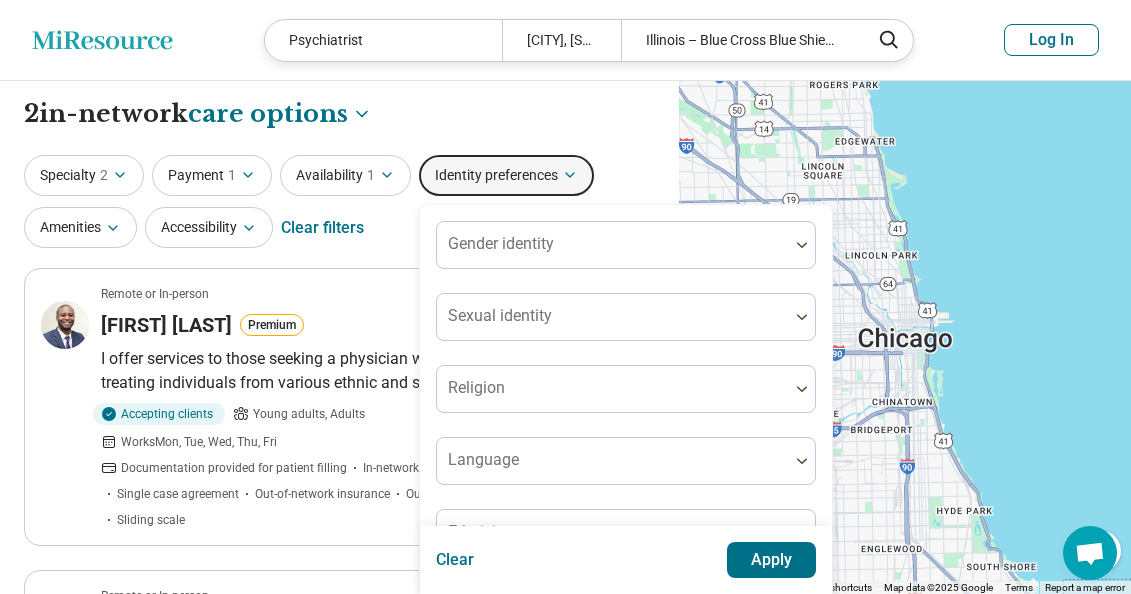 click on "**********" at bounding box center (339, 114) 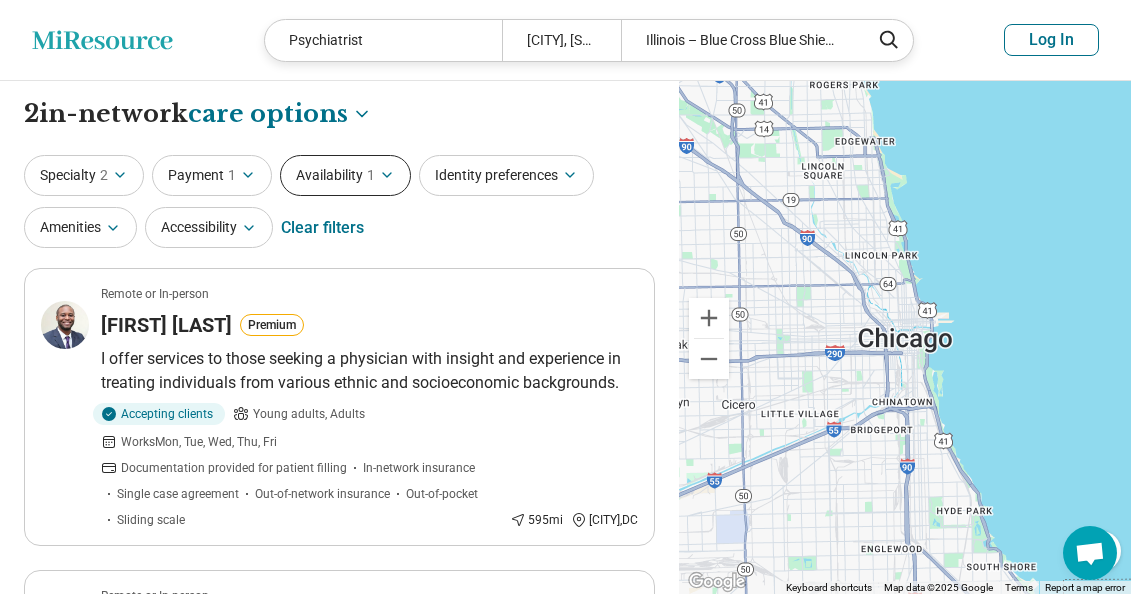 click on "Availability 1" at bounding box center (345, 175) 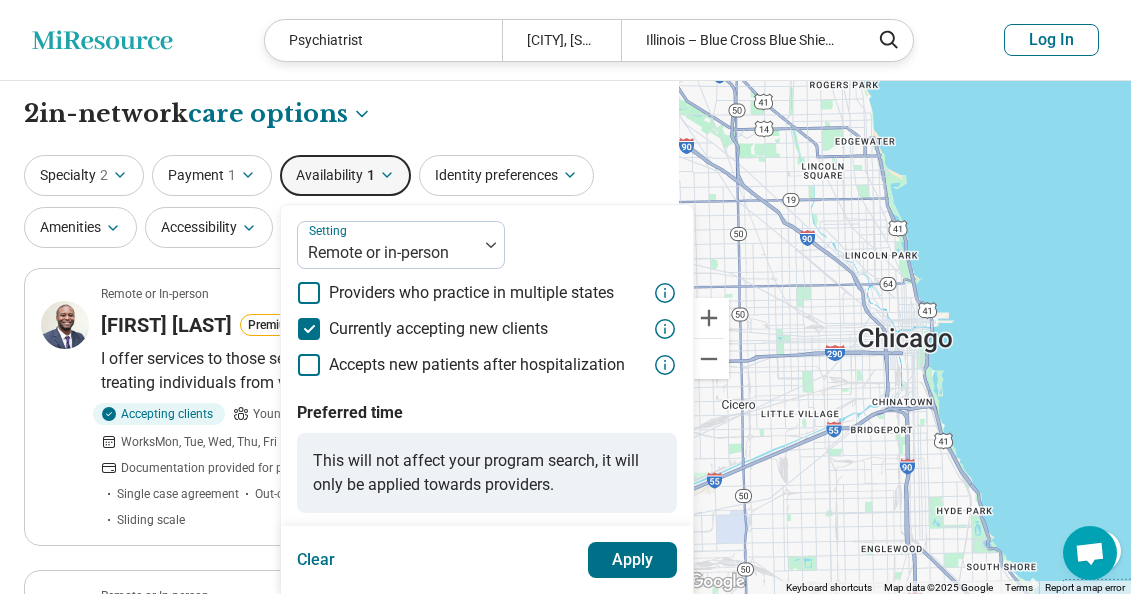 click on "**********" at bounding box center (565, 815) 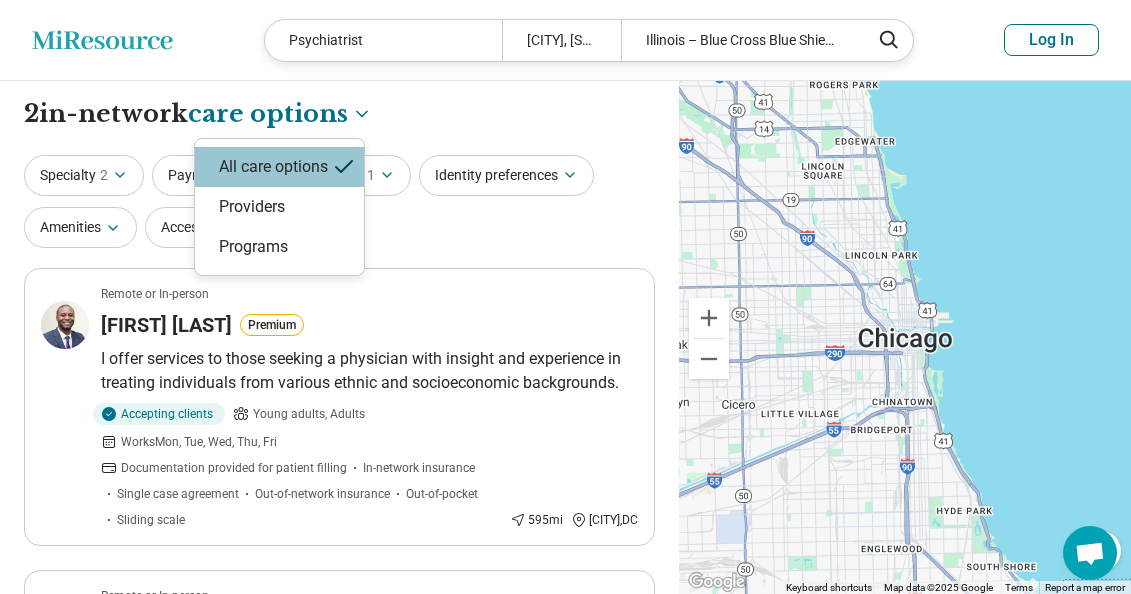 click at bounding box center [565, 297] 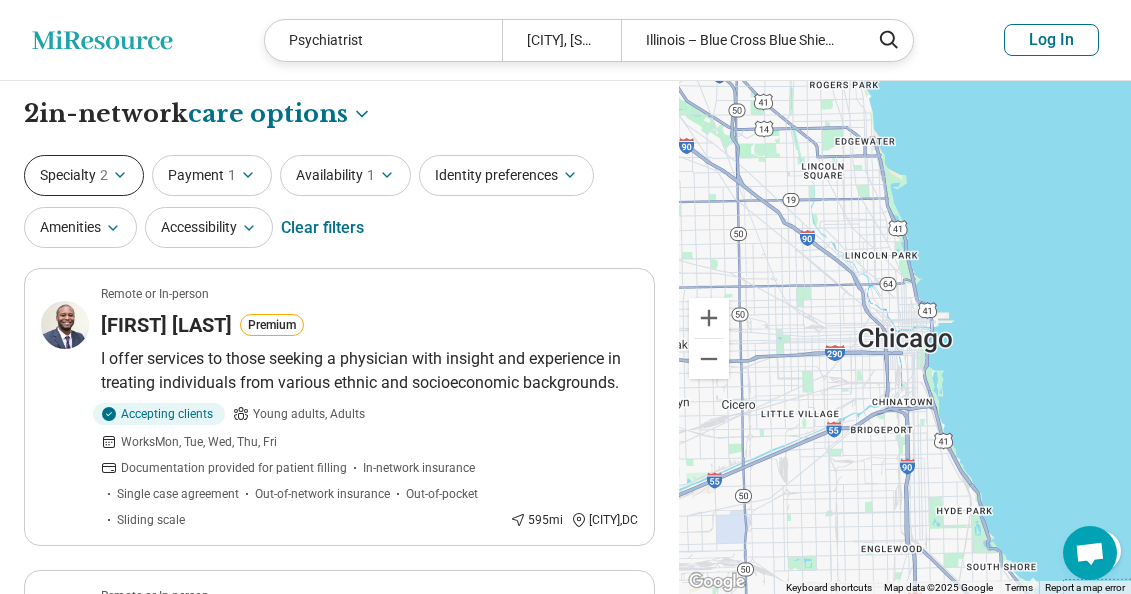 click on "Specialty 2" at bounding box center (84, 175) 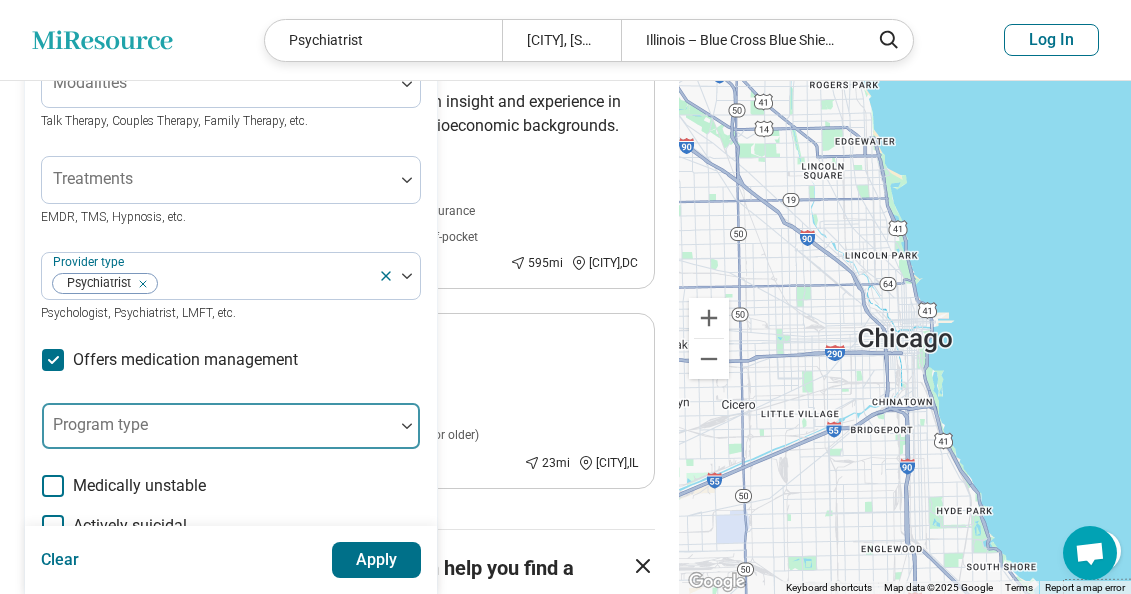 scroll, scrollTop: 273, scrollLeft: 0, axis: vertical 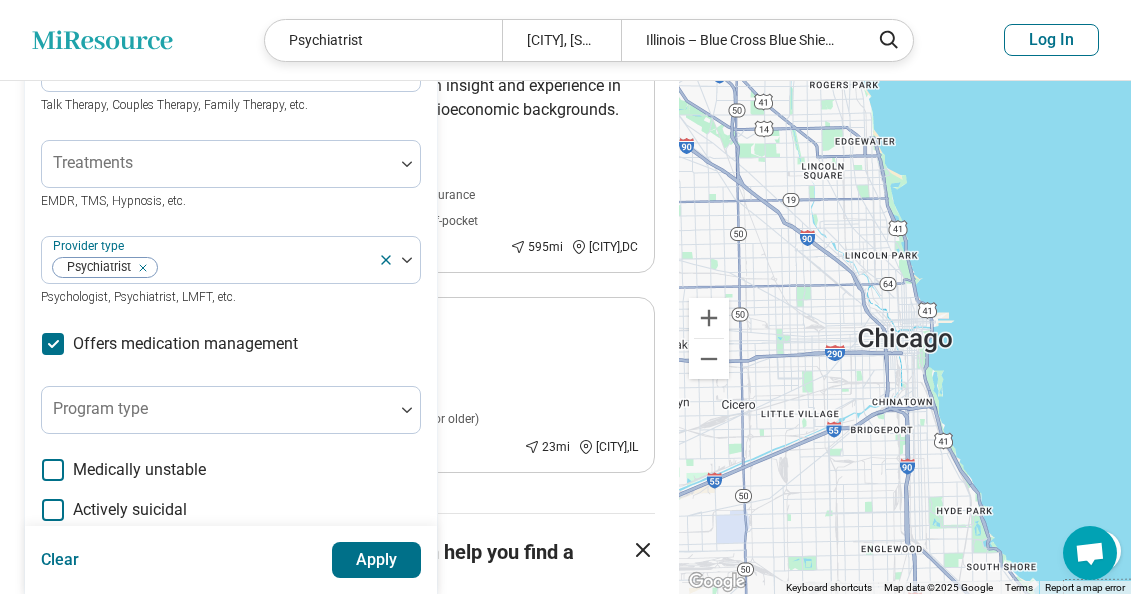 click at bounding box center (905, 338) 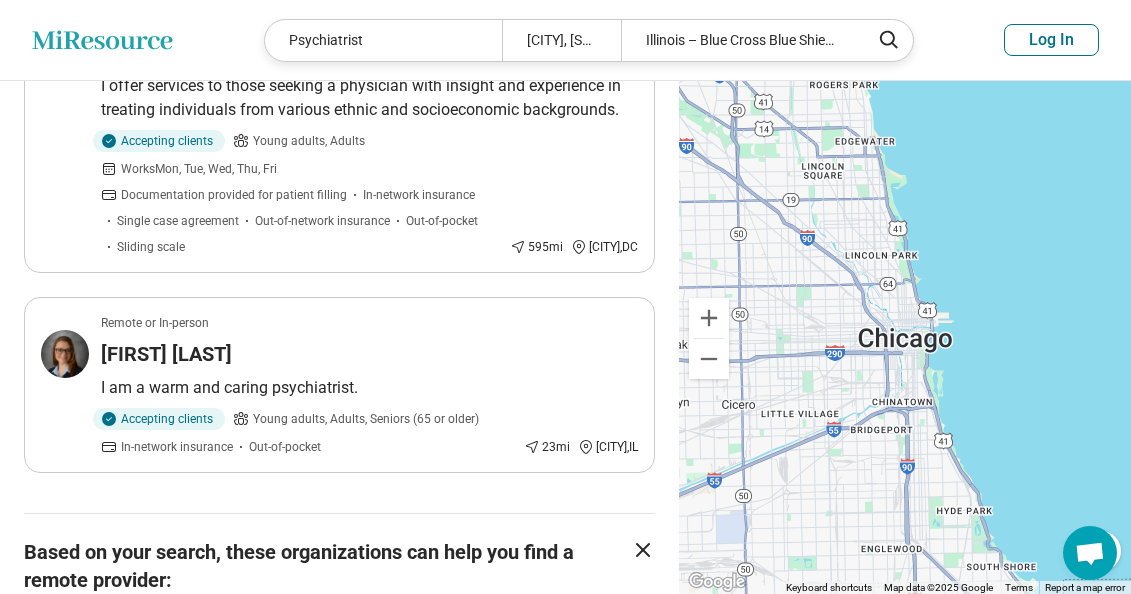 scroll, scrollTop: 0, scrollLeft: 0, axis: both 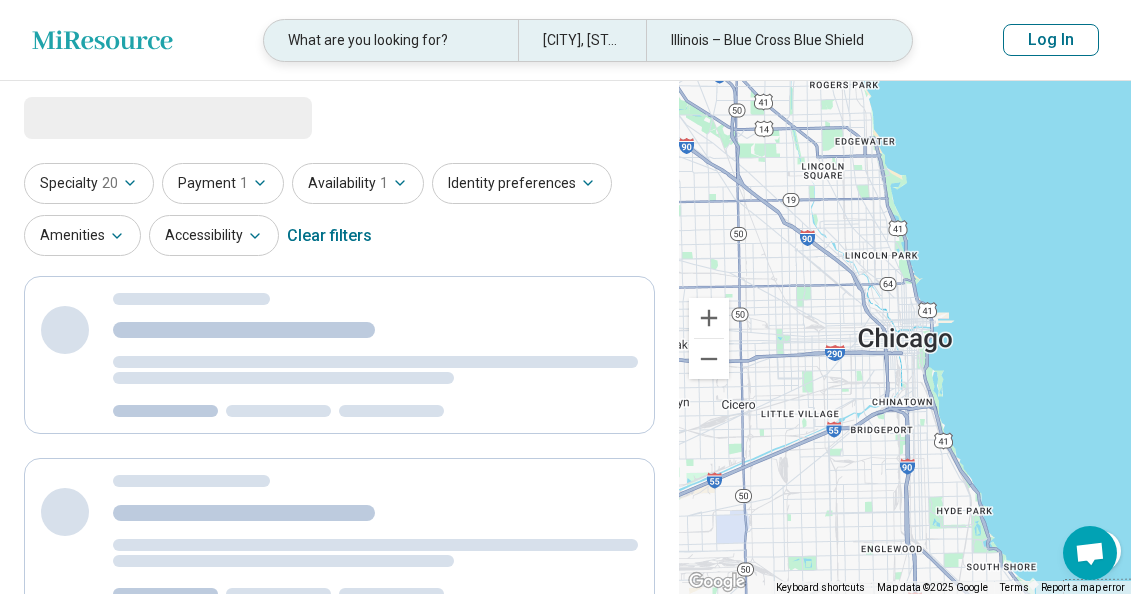 select on "***" 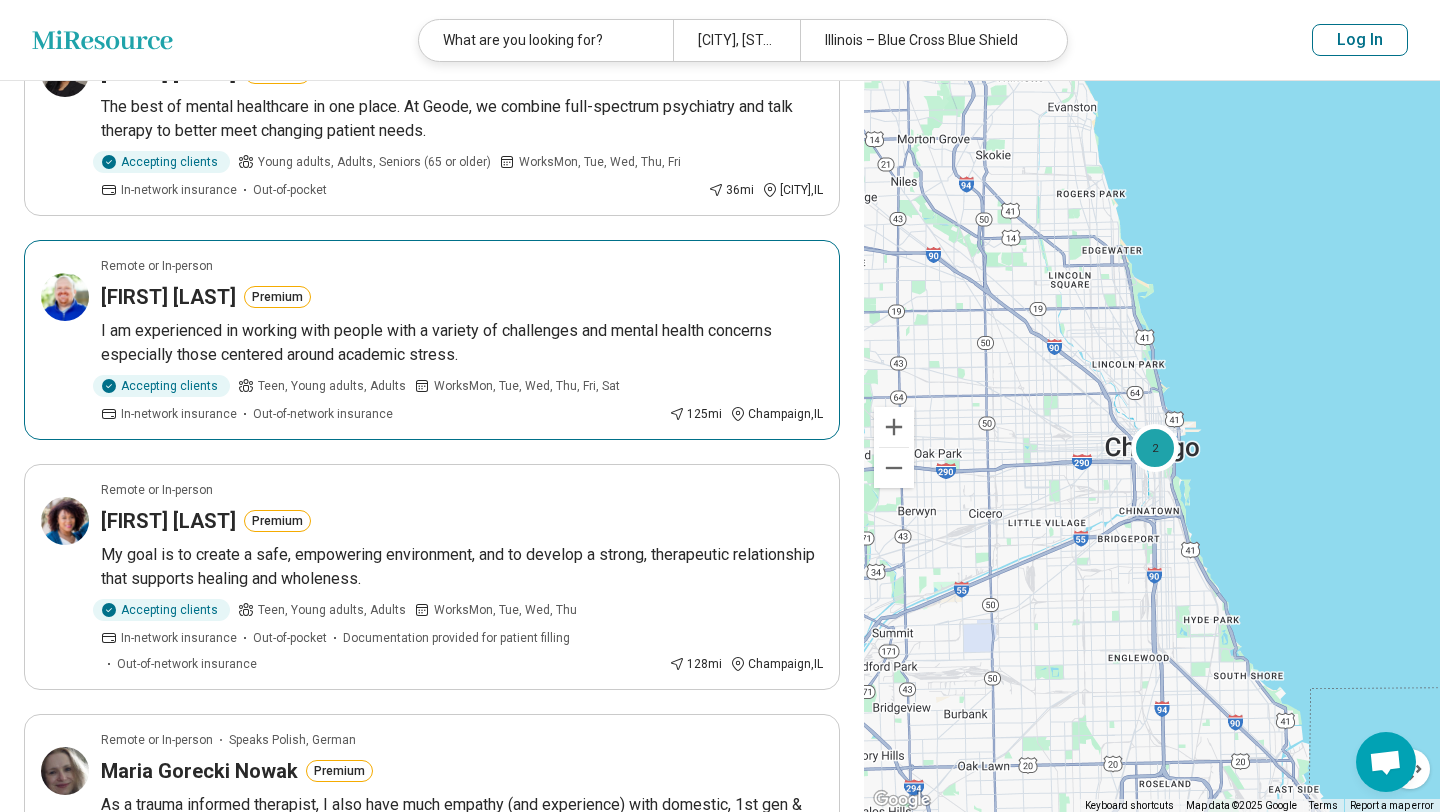 scroll, scrollTop: 699, scrollLeft: 0, axis: vertical 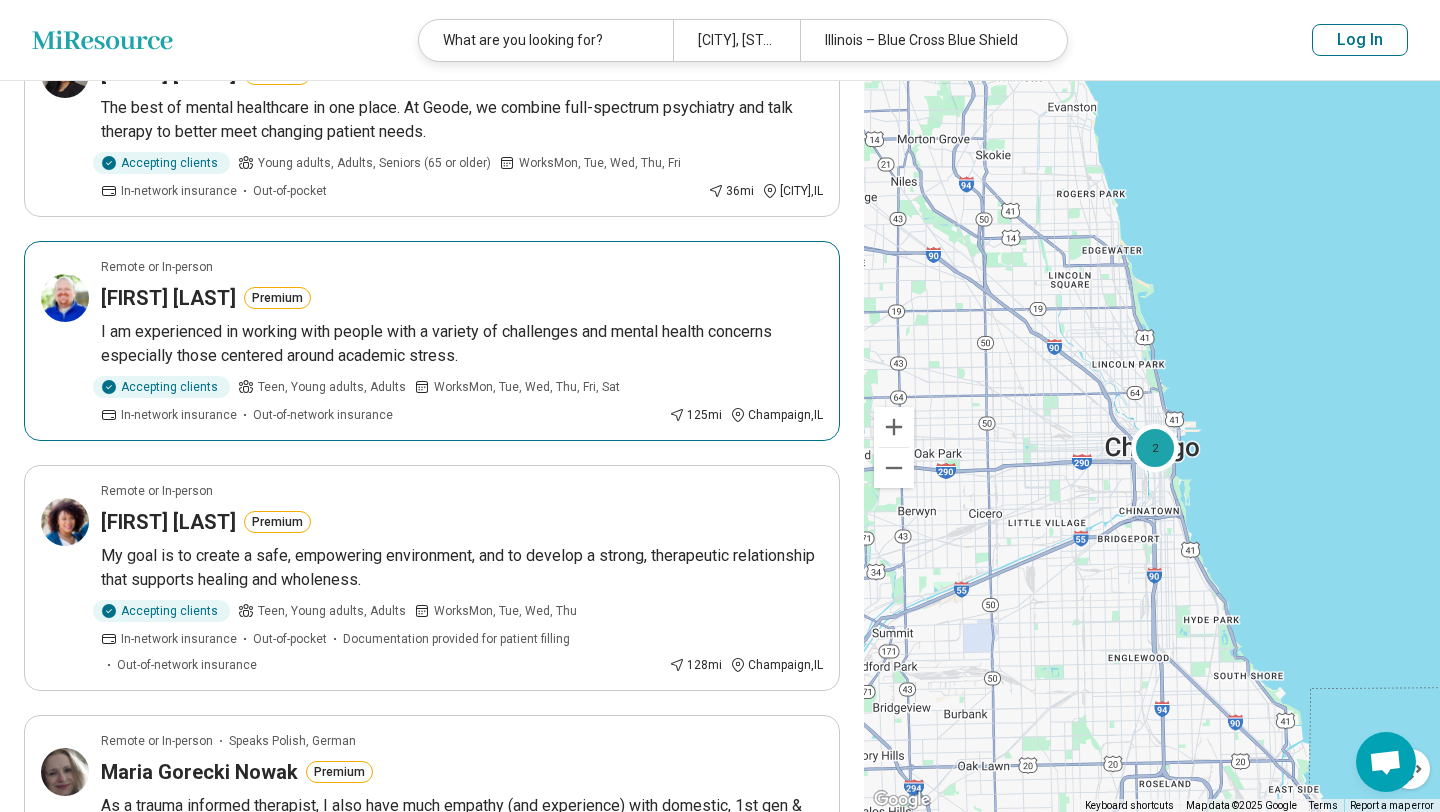 click on "Kevin Shepherd" at bounding box center [168, 298] 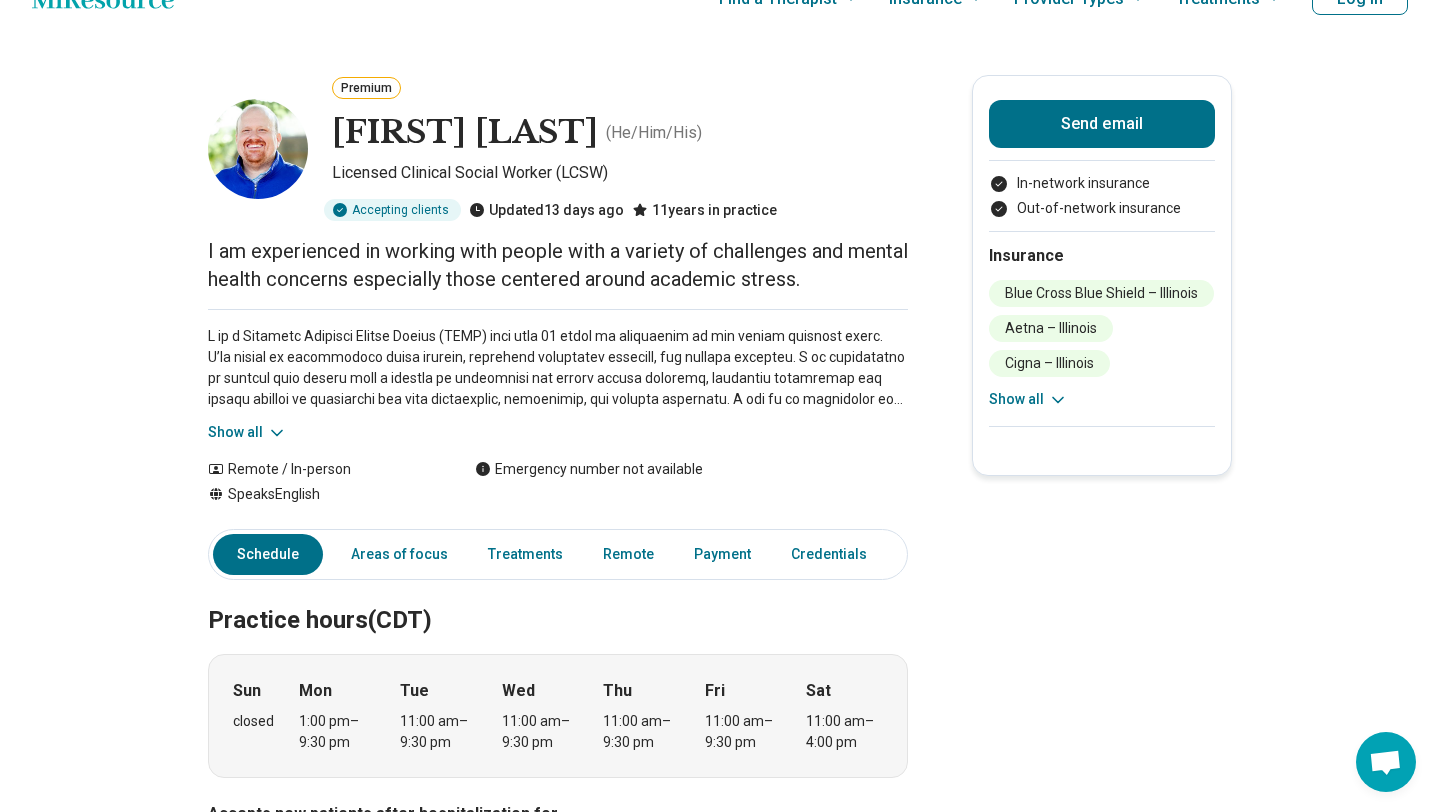 scroll, scrollTop: 63, scrollLeft: 0, axis: vertical 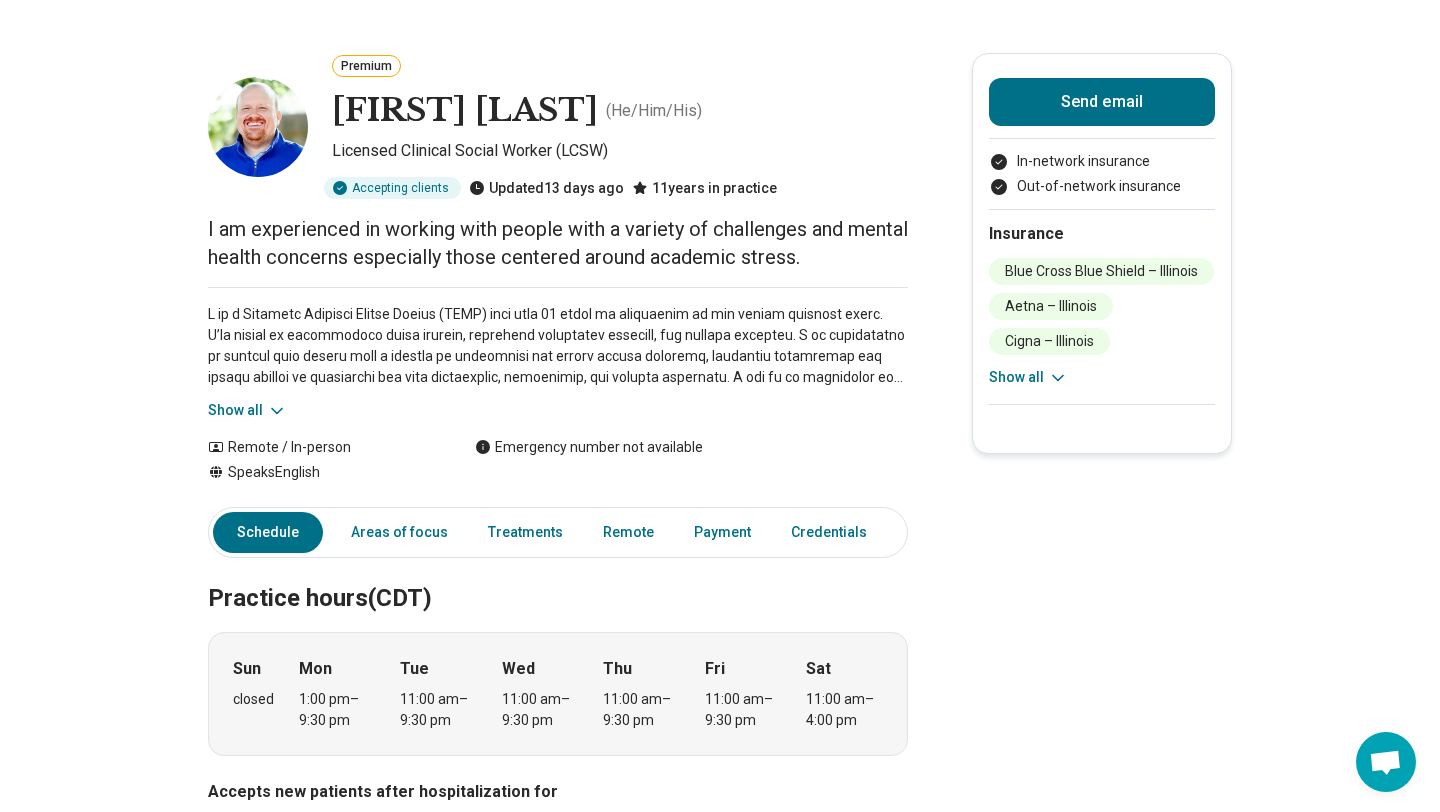 click on "Show all" at bounding box center [247, 410] 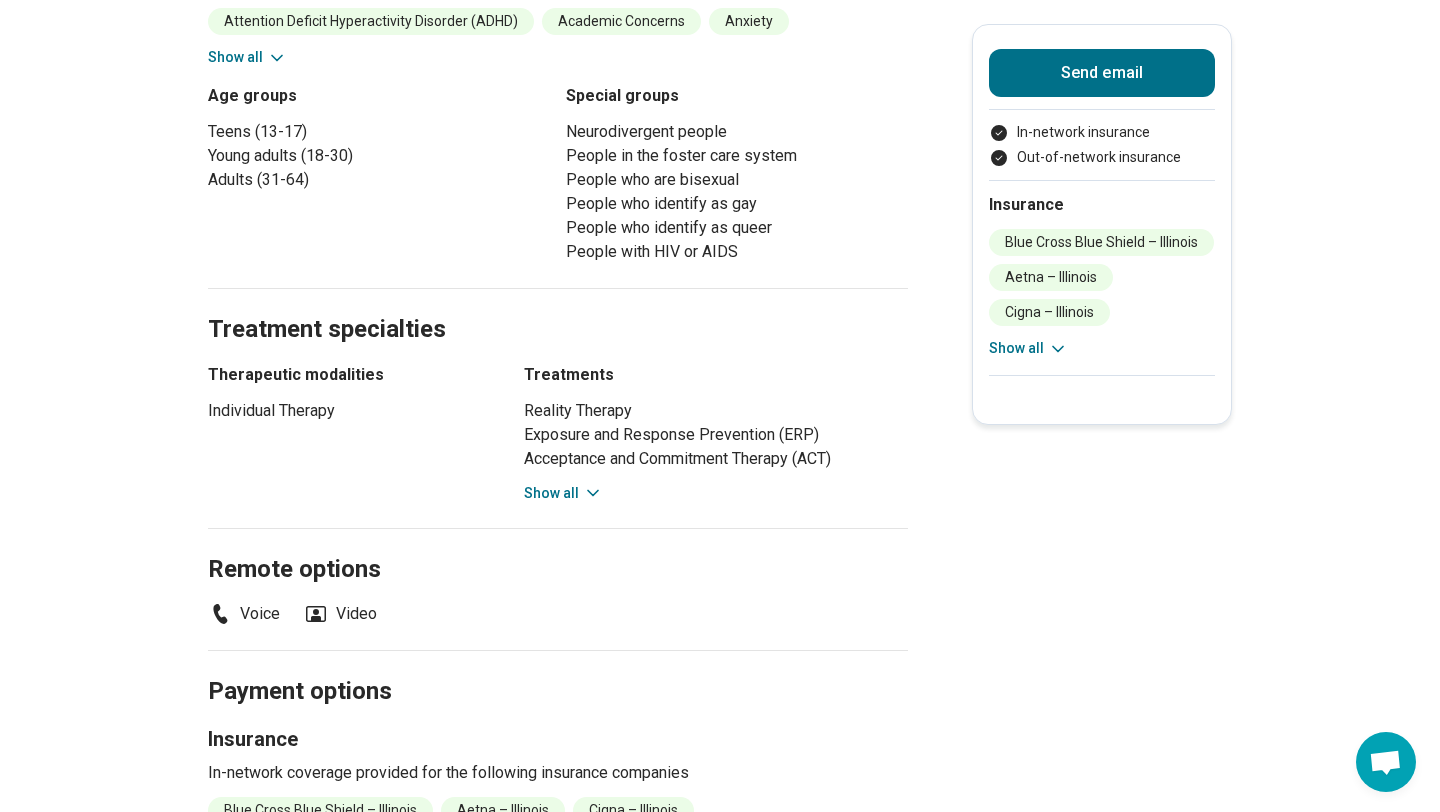 scroll, scrollTop: 1325, scrollLeft: 0, axis: vertical 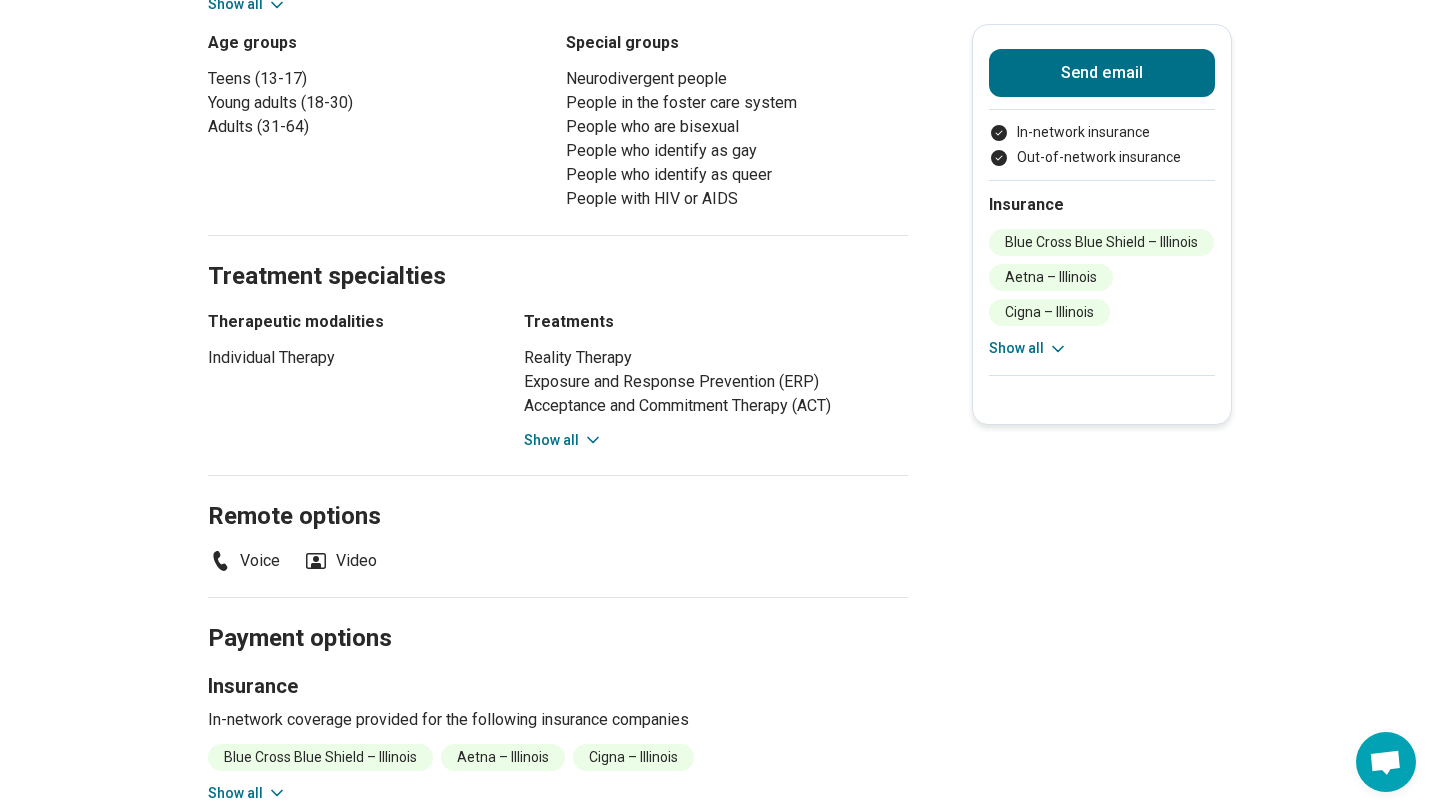 click on "Show all" at bounding box center [563, 440] 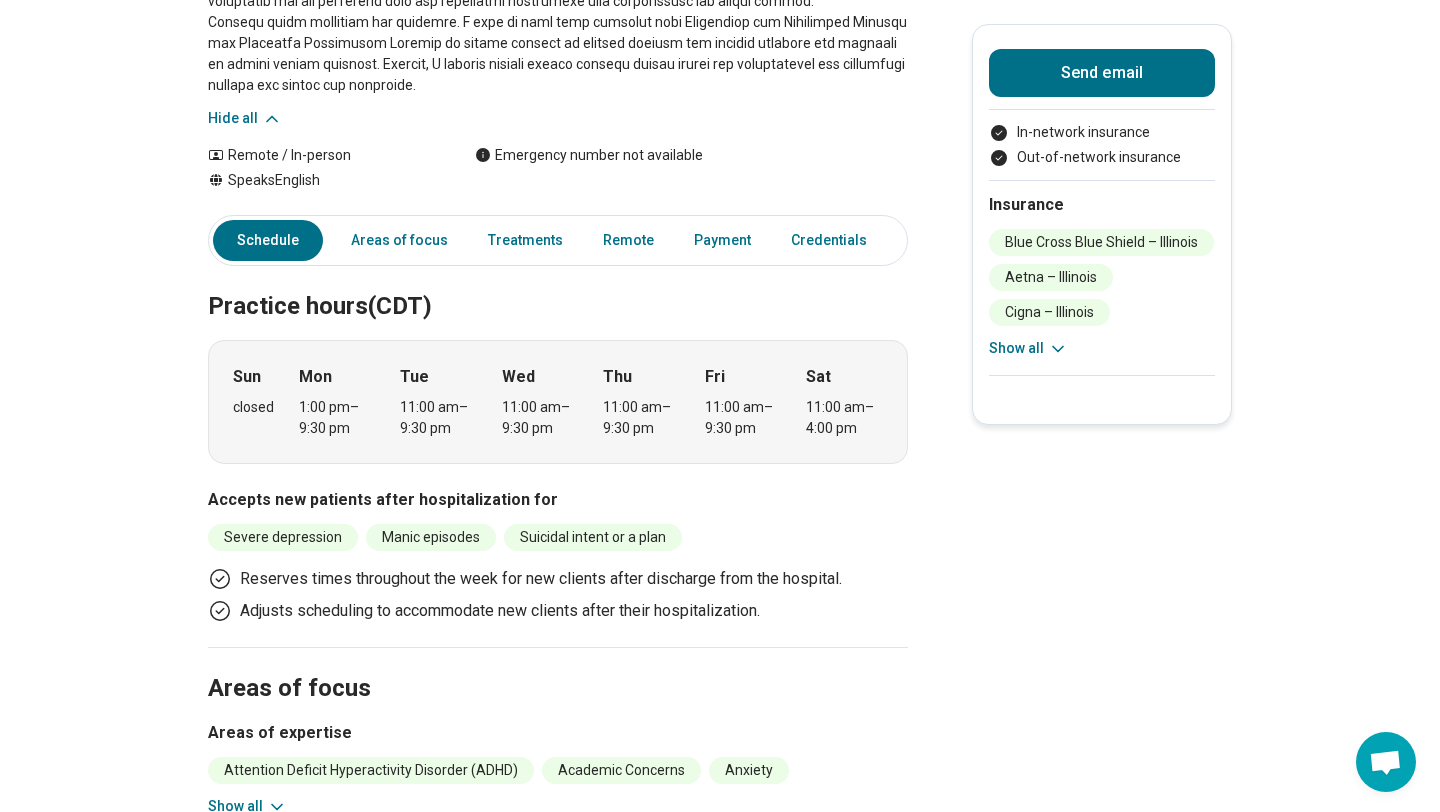 scroll, scrollTop: 464, scrollLeft: 0, axis: vertical 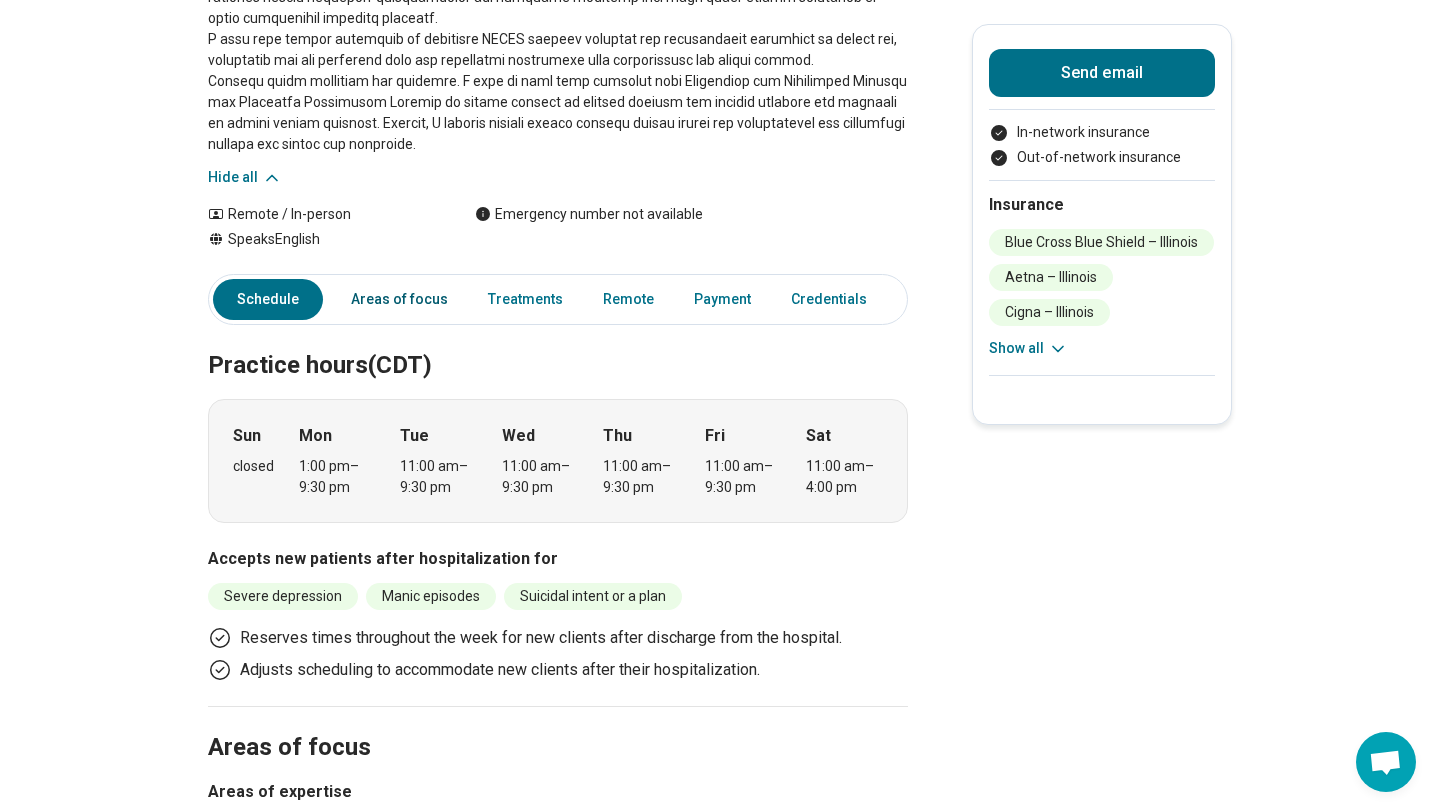click on "Areas of focus" at bounding box center [399, 299] 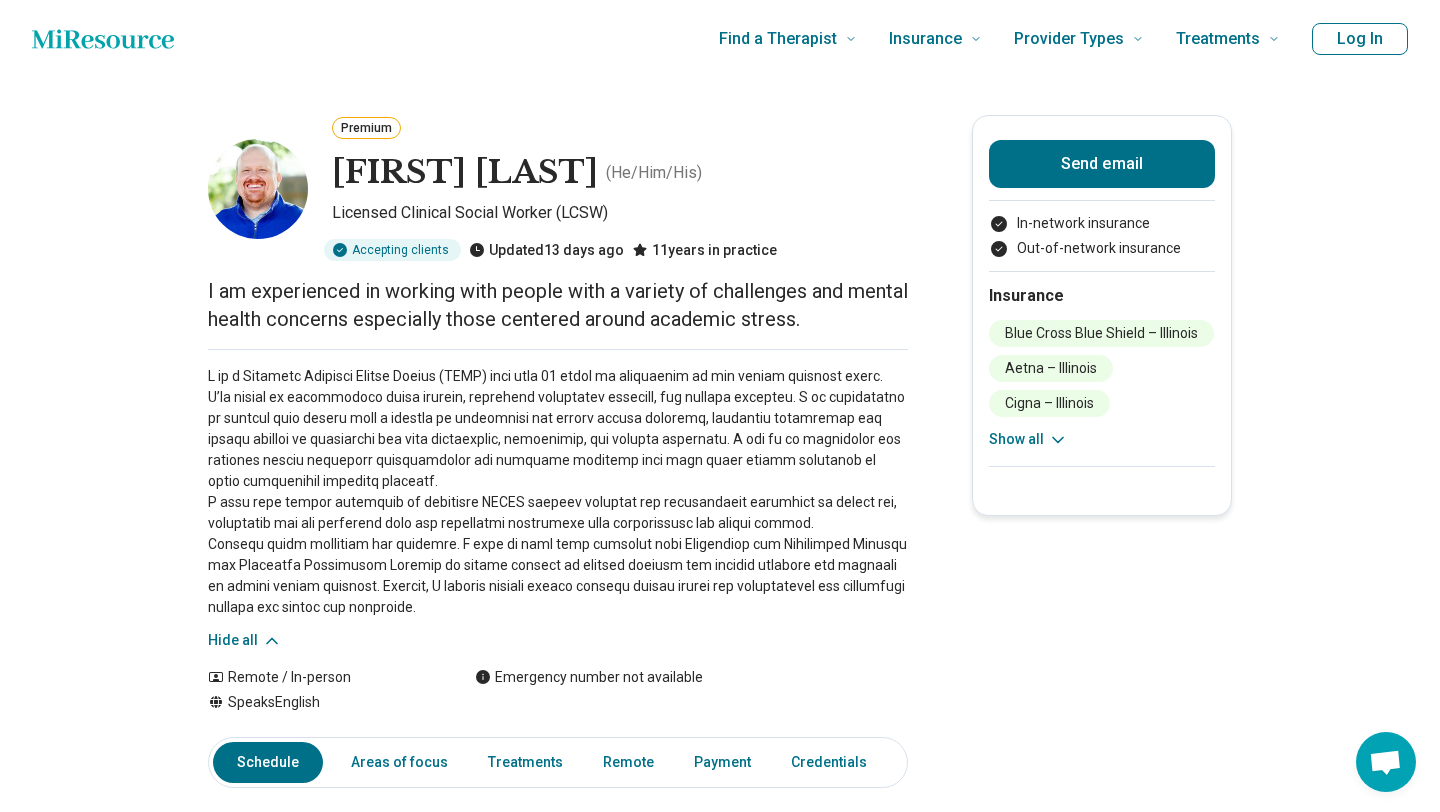 scroll, scrollTop: 20, scrollLeft: 0, axis: vertical 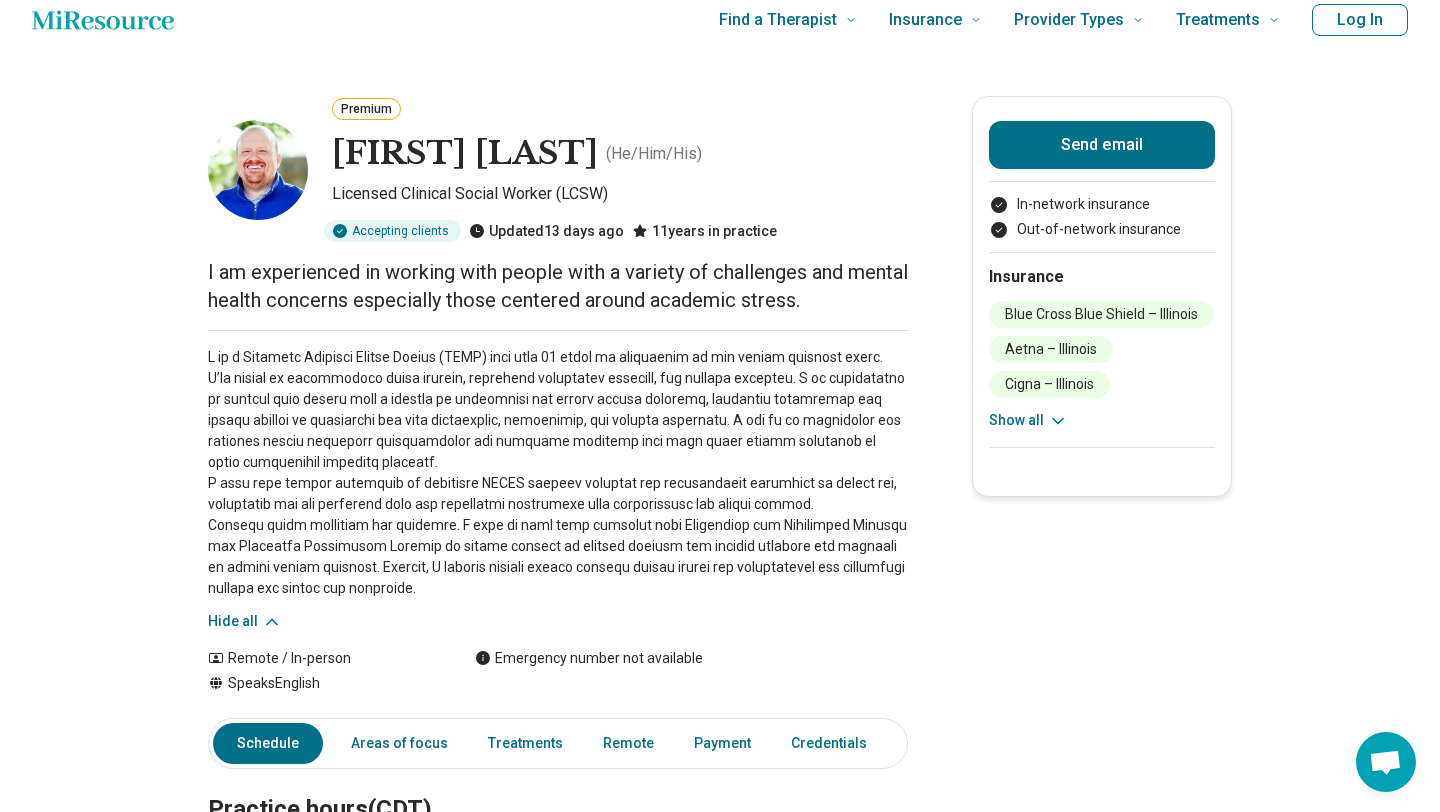 click on "Show all" at bounding box center [1028, 420] 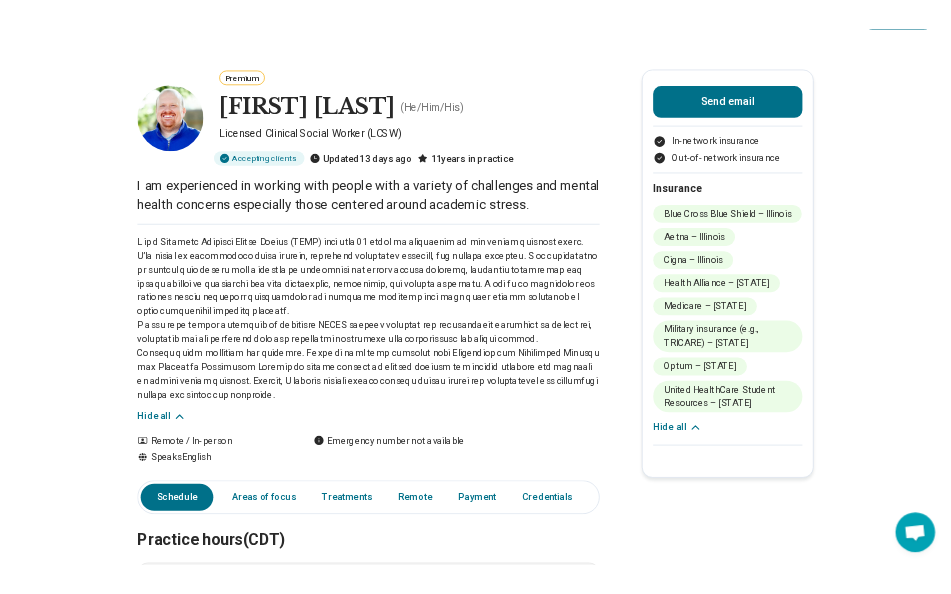scroll, scrollTop: 0, scrollLeft: 0, axis: both 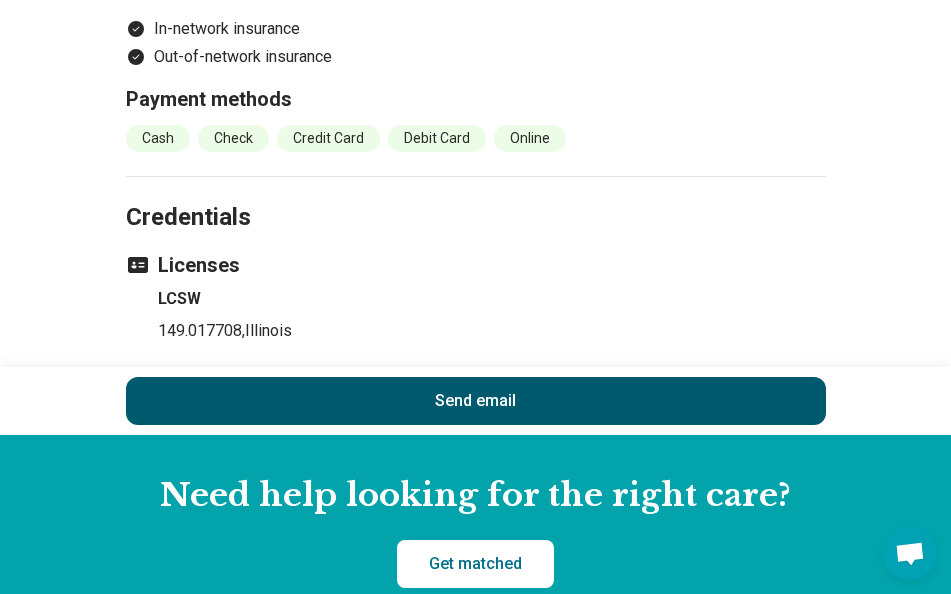 click on "Send email" at bounding box center (476, 401) 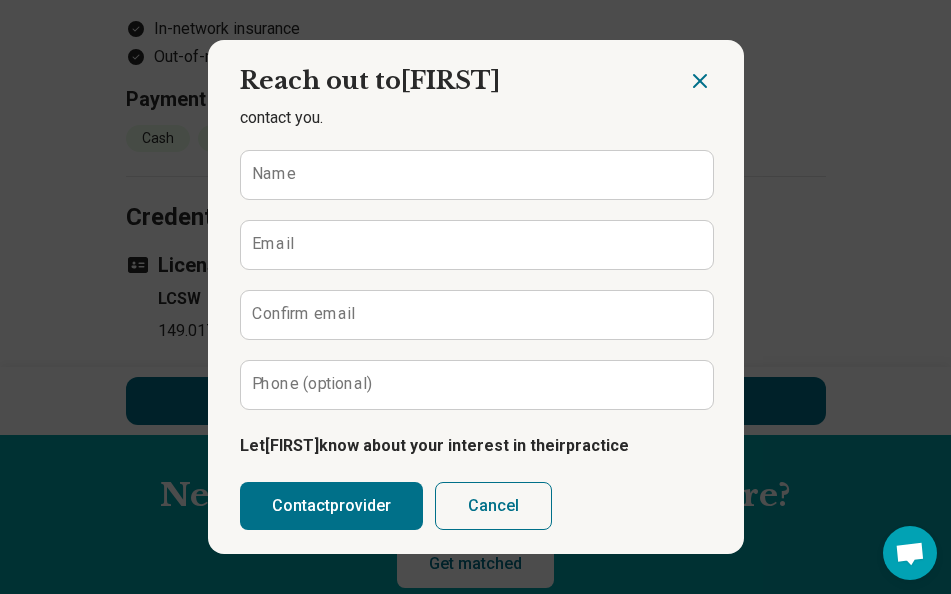 scroll, scrollTop: 0, scrollLeft: 0, axis: both 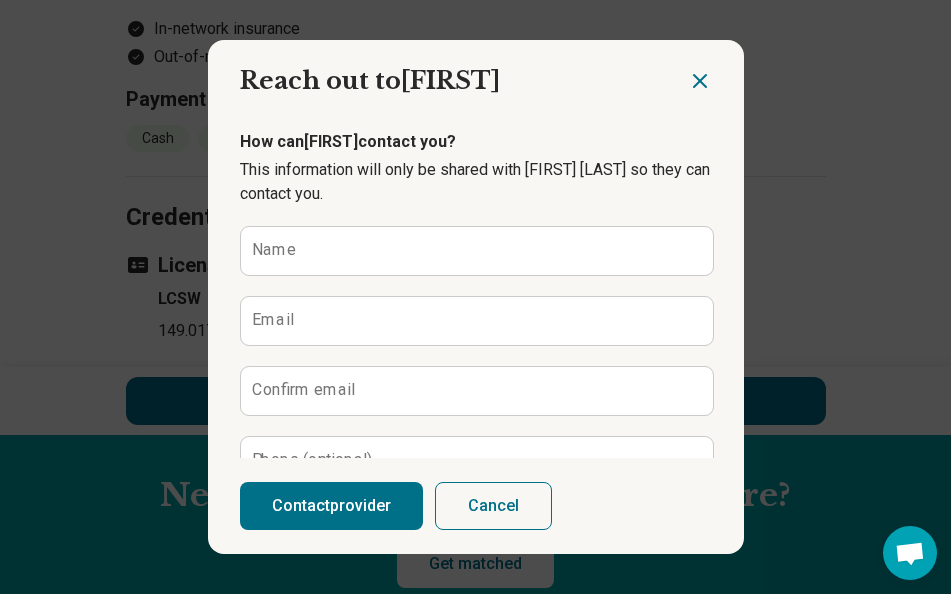 click 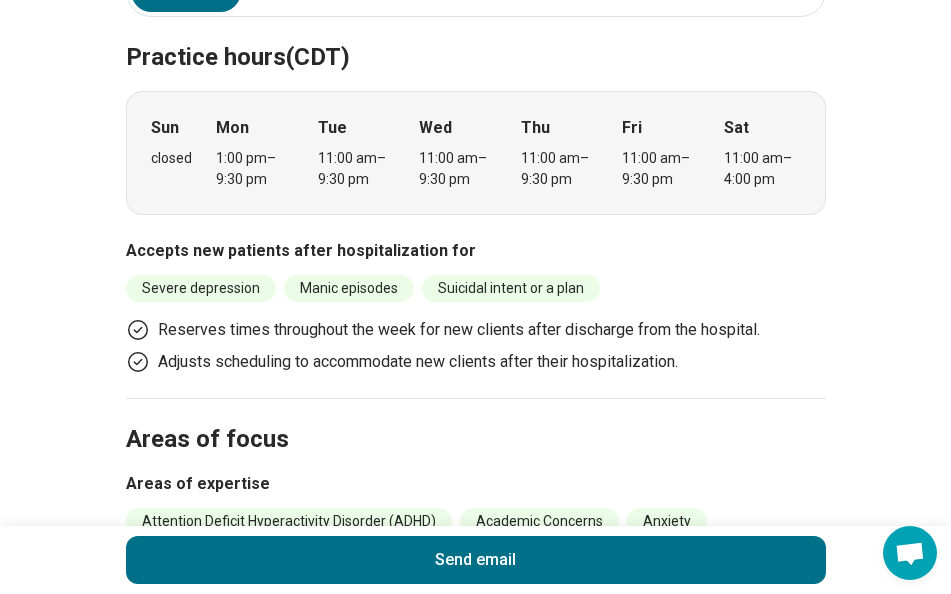 scroll, scrollTop: 775, scrollLeft: 0, axis: vertical 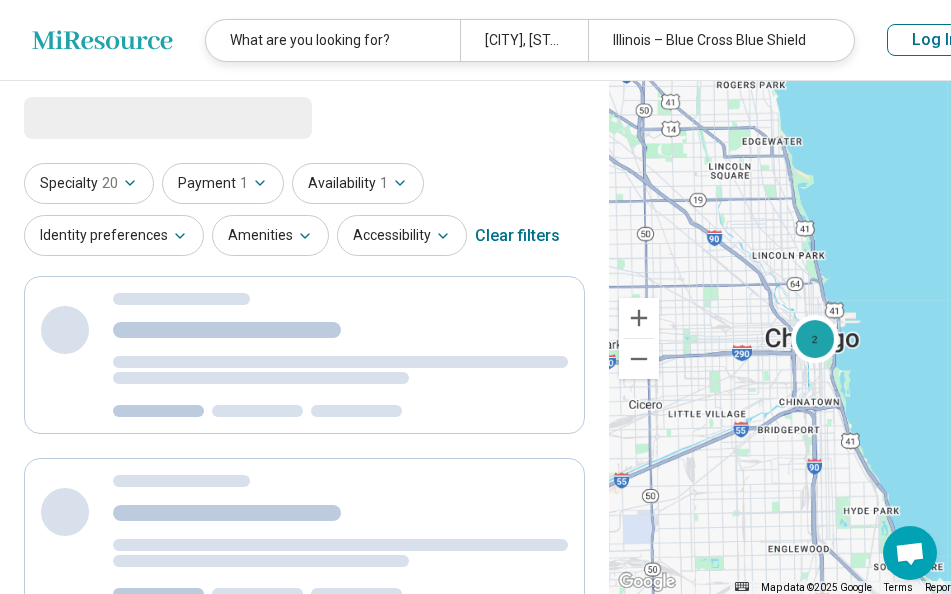 select on "***" 